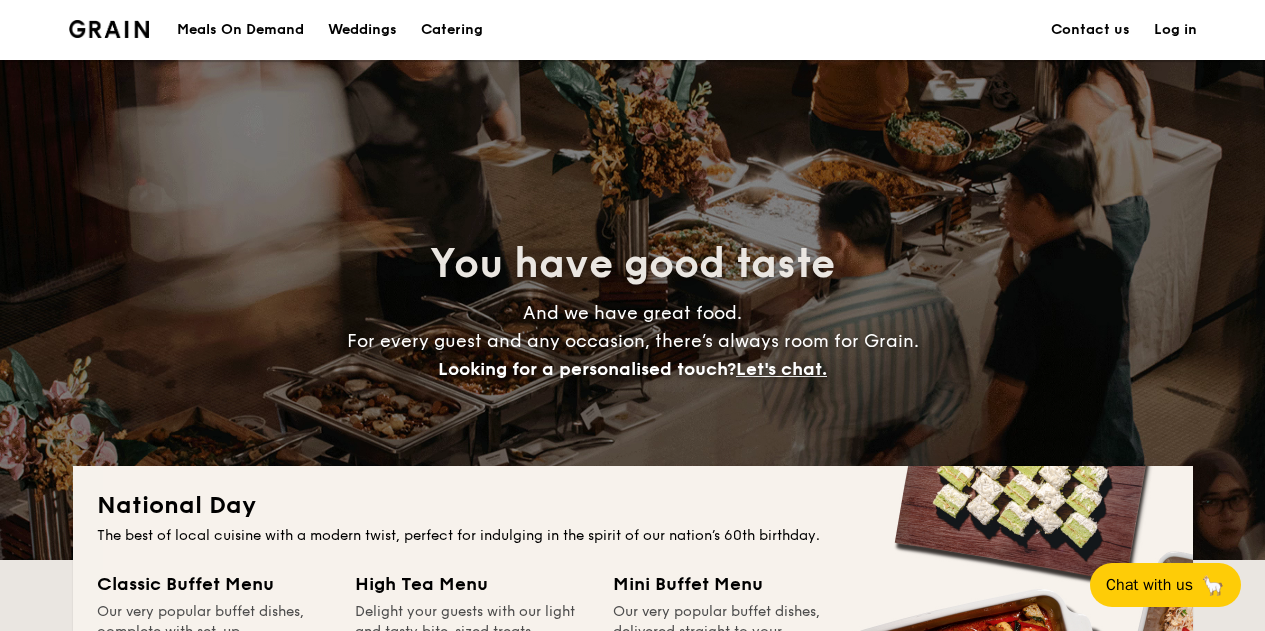 scroll, scrollTop: 0, scrollLeft: 0, axis: both 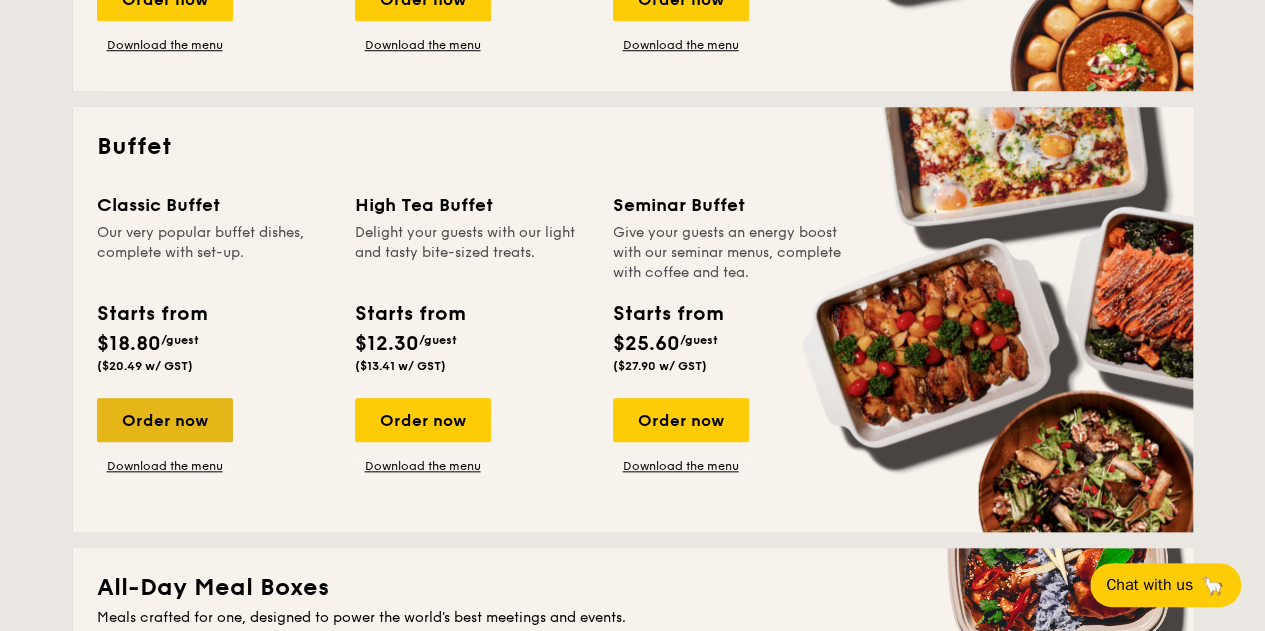 click on "Order now" at bounding box center (165, 420) 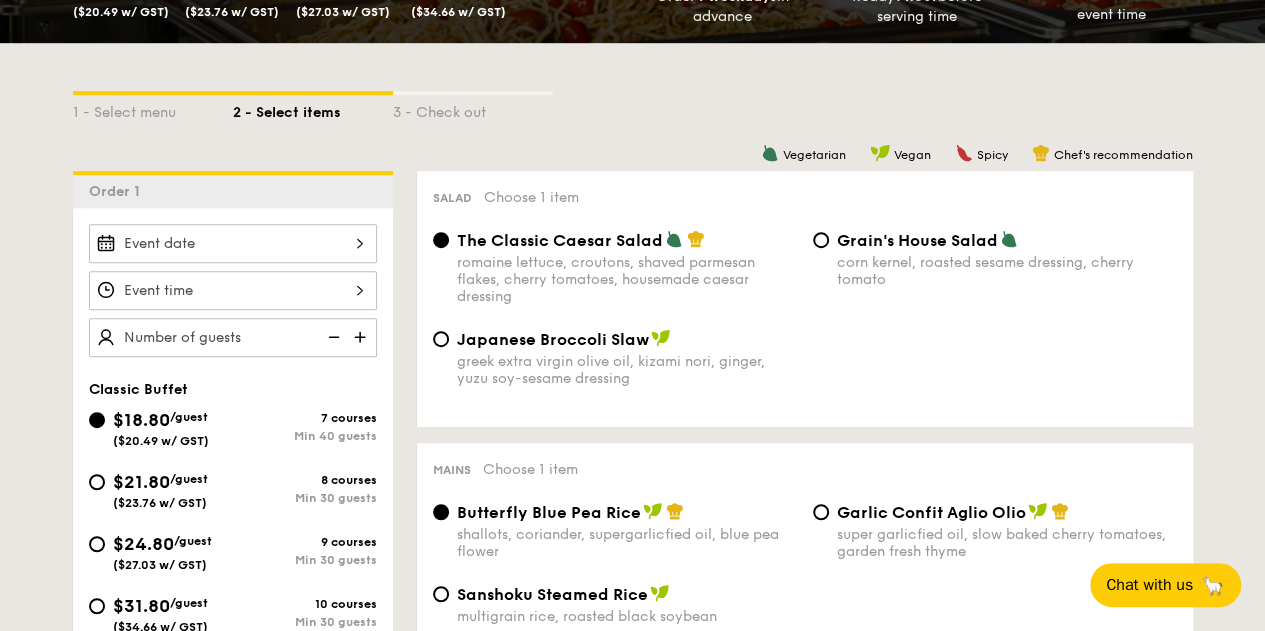 scroll, scrollTop: 400, scrollLeft: 0, axis: vertical 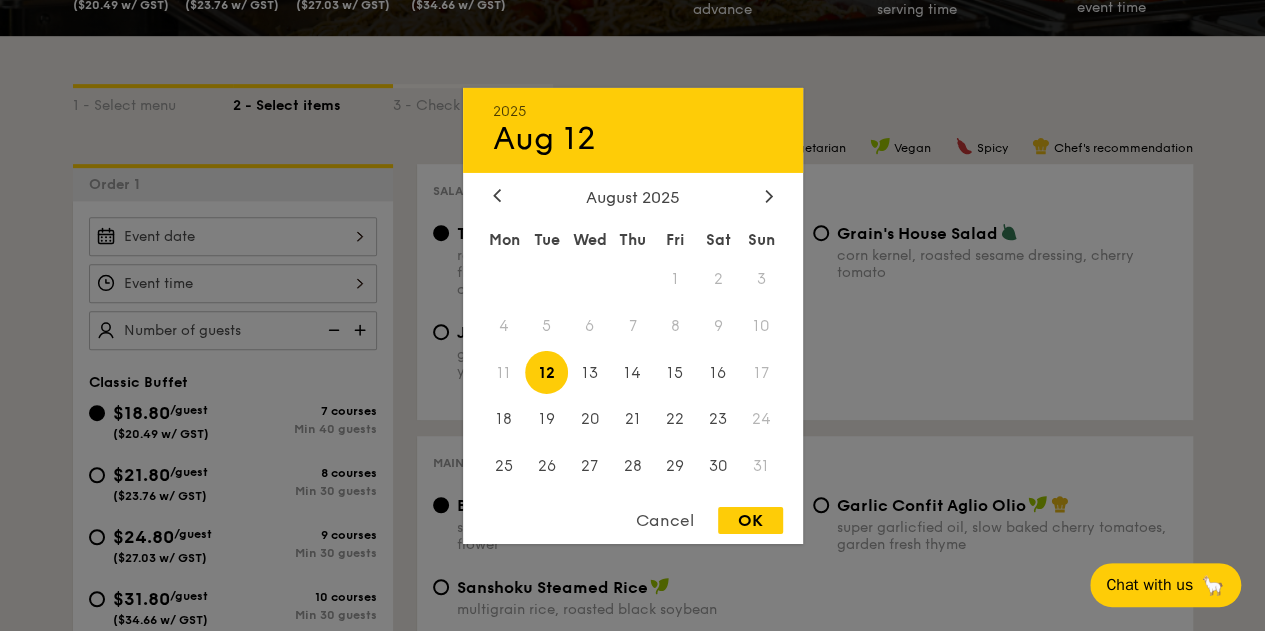 click on "[YEAR]   [MONTH] [DAY]       [MONTH] [YEAR]     Mon Tue Wed Thu Fri Sat Sun   1 2 3 4 5 6 7 8 9 10 11 12 13 14 15 16 17 18 19 20 21 22 23 24 25 26 27 28 29 30 31     Cancel   OK" at bounding box center [233, 236] 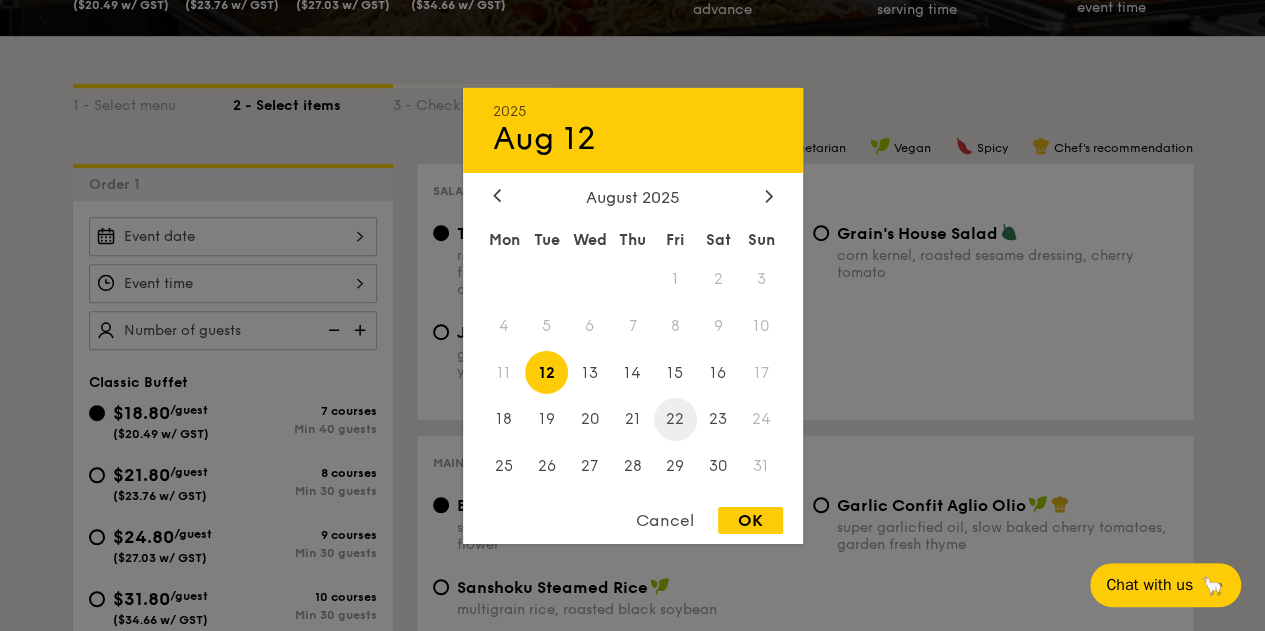 click on "22" at bounding box center (675, 419) 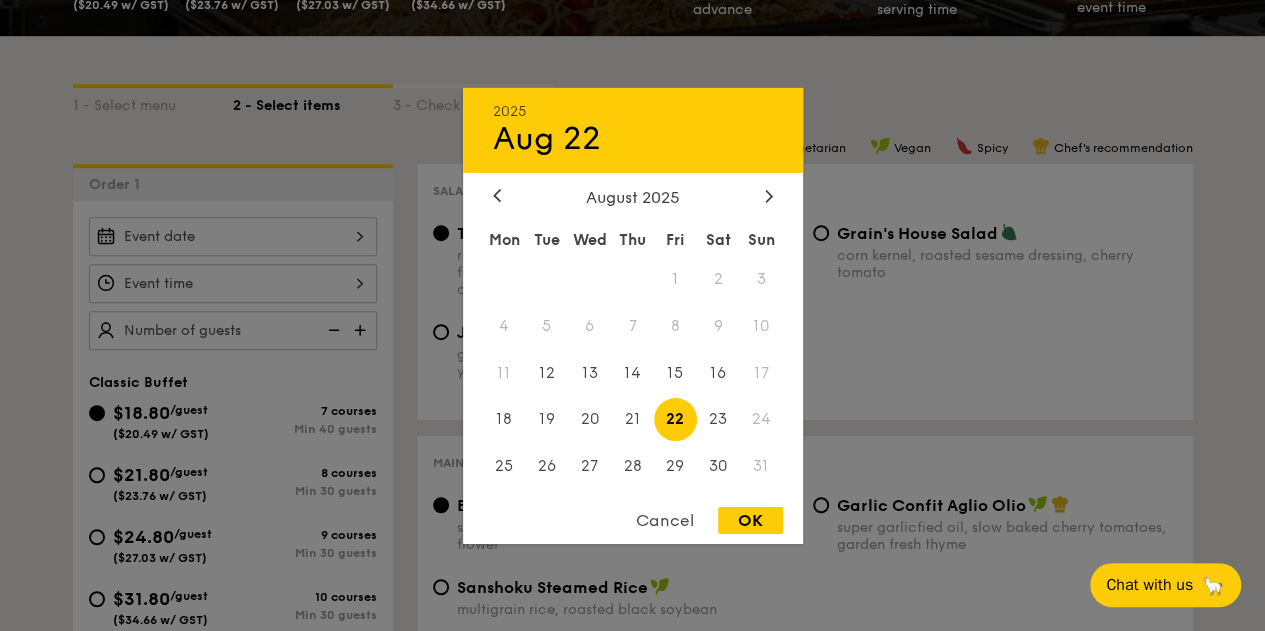 click on "OK" at bounding box center (750, 520) 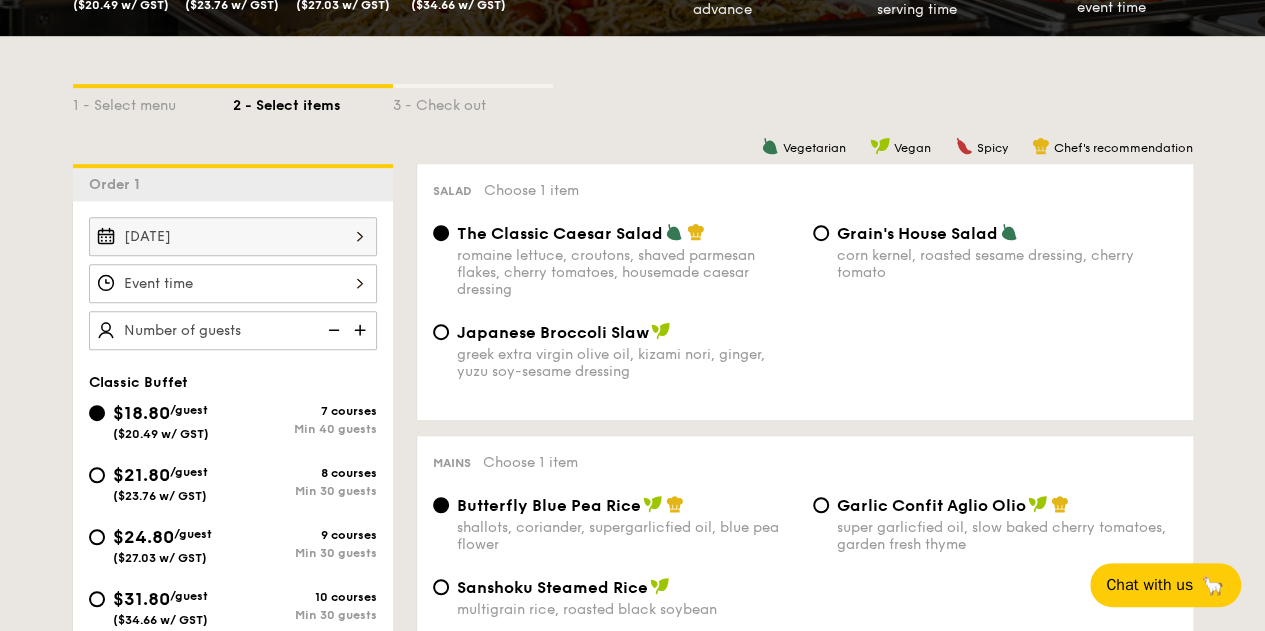 click at bounding box center (233, 283) 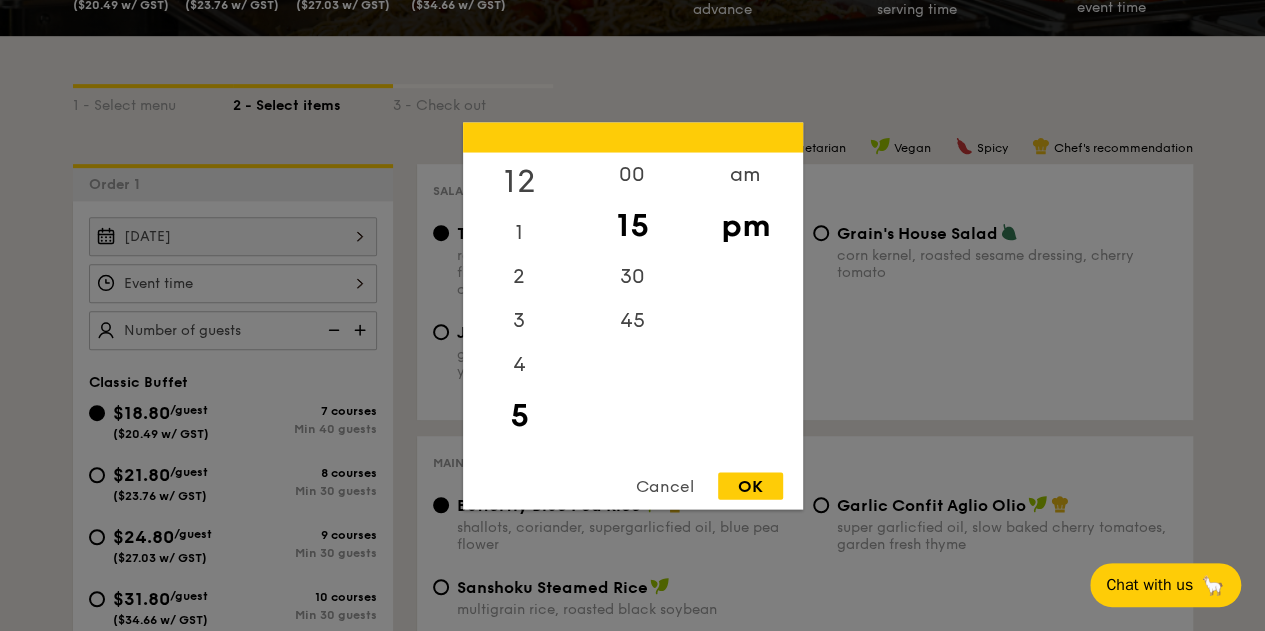 click on "12" at bounding box center (519, 181) 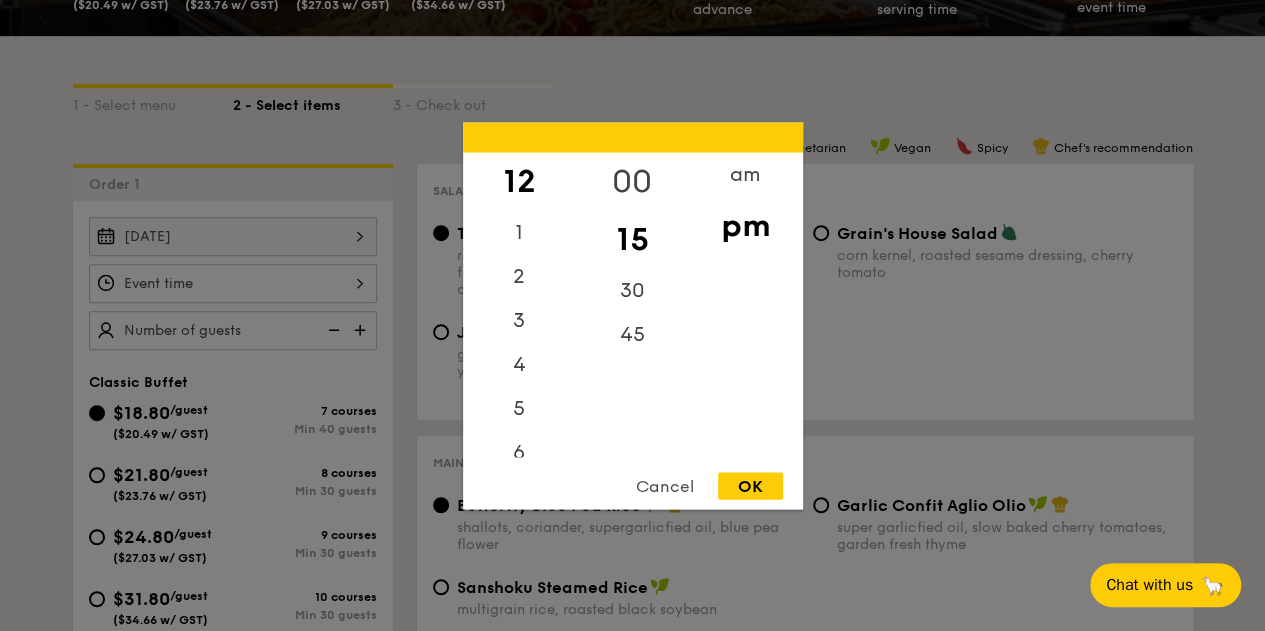 click on "00" at bounding box center [632, 181] 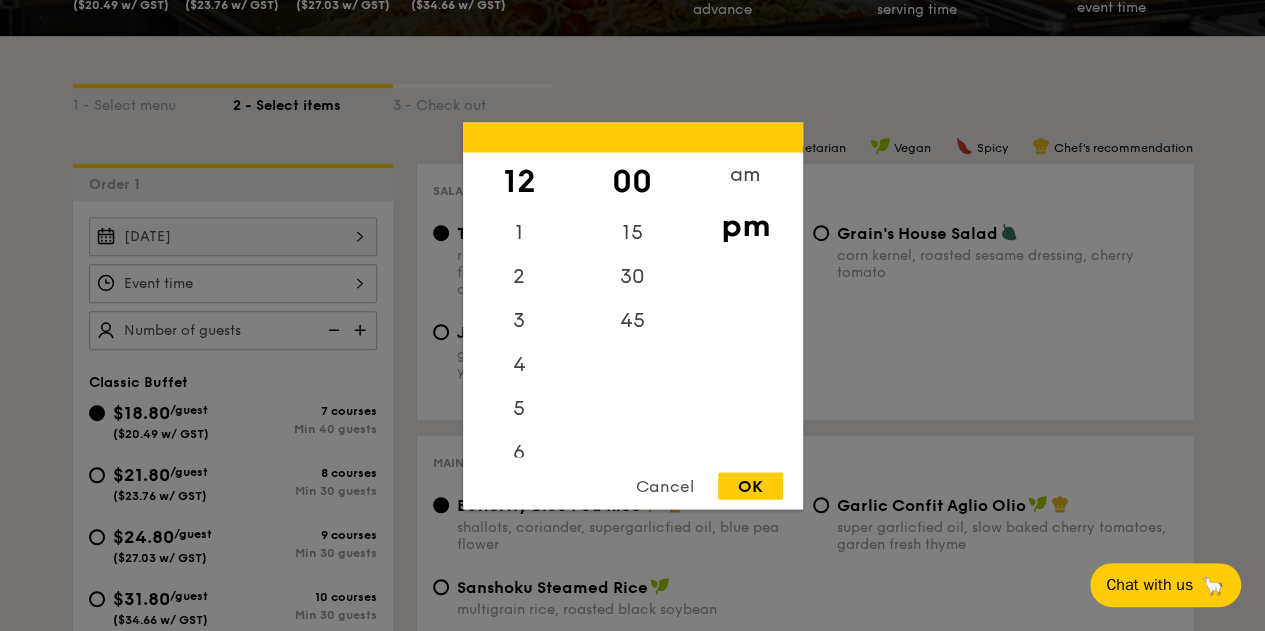 click on "OK" at bounding box center [750, 485] 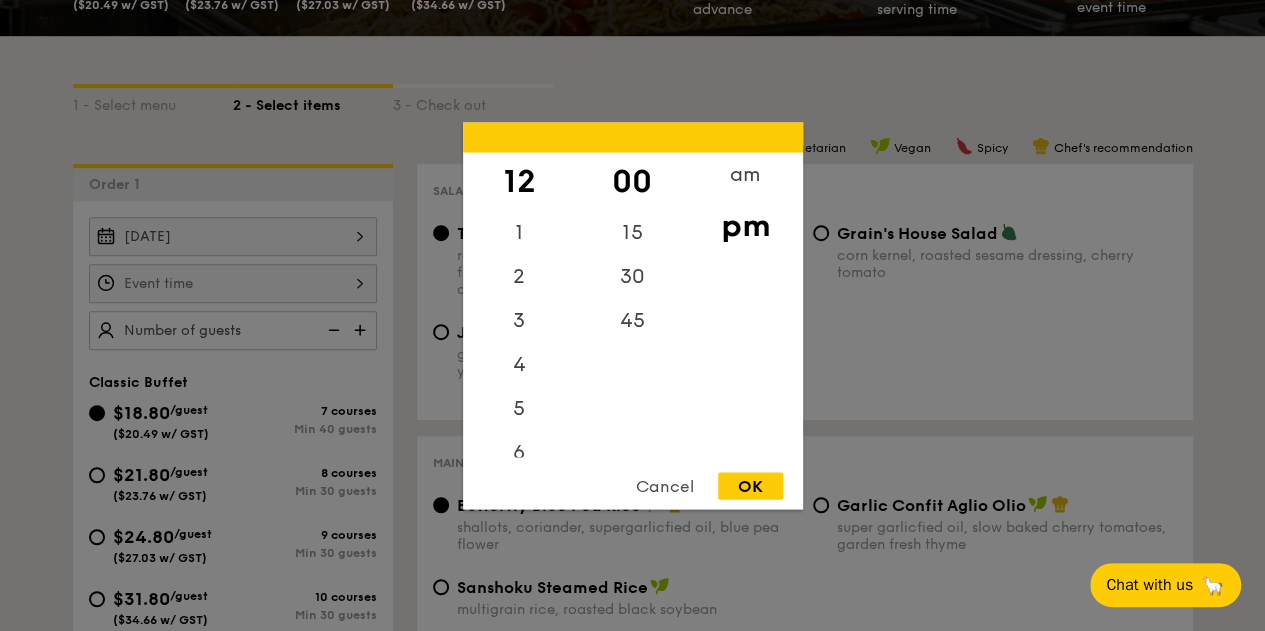 type on "12:00PM" 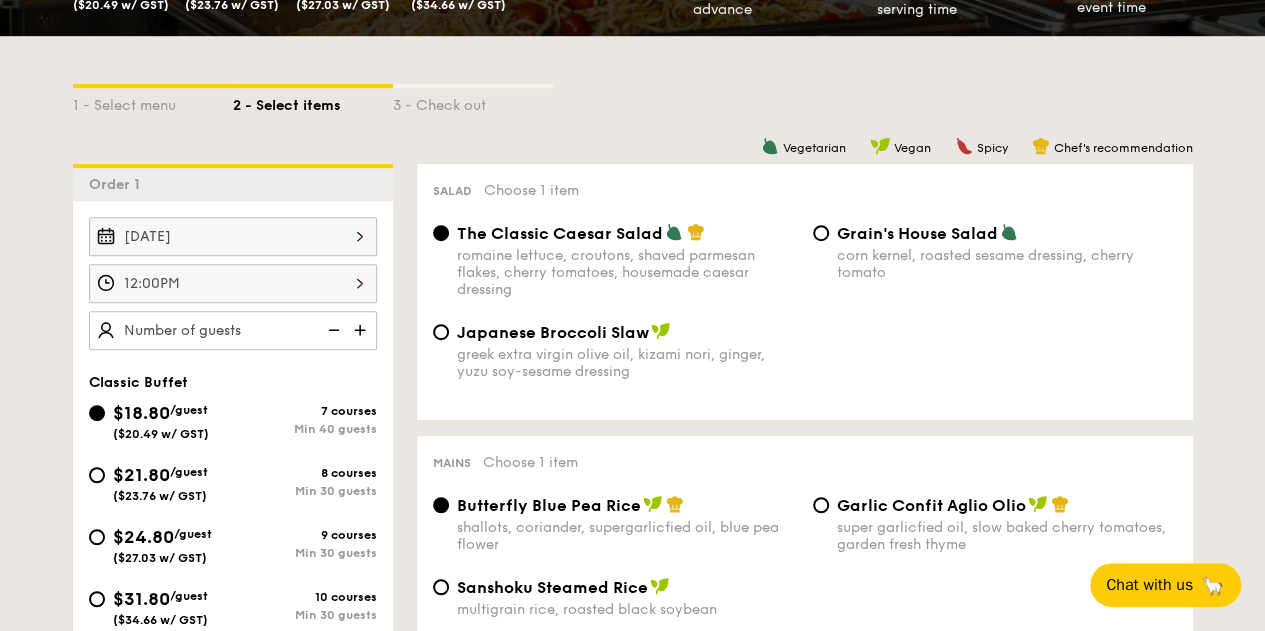 click at bounding box center [362, 330] 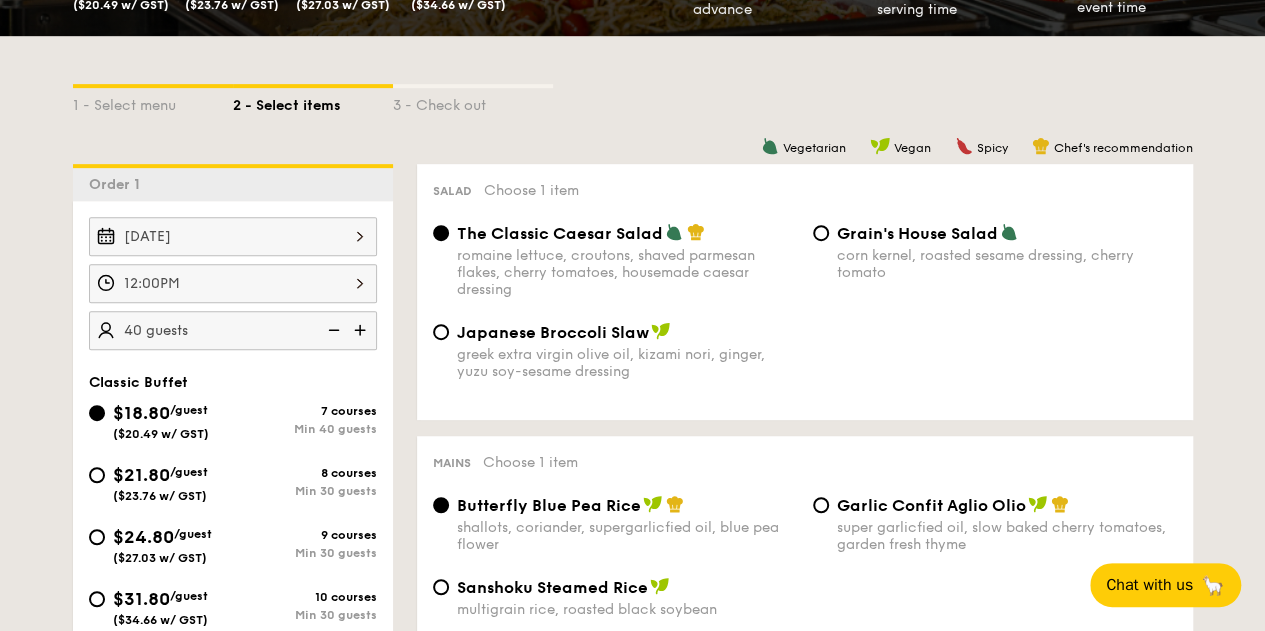 click at bounding box center (362, 330) 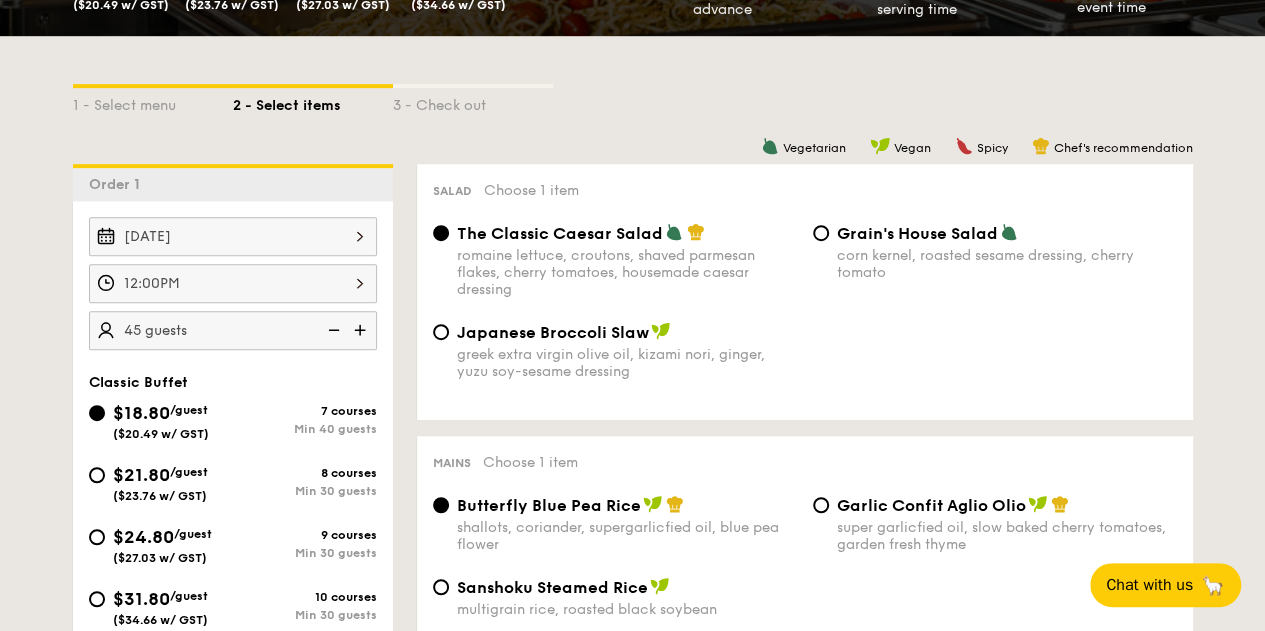click at bounding box center (362, 330) 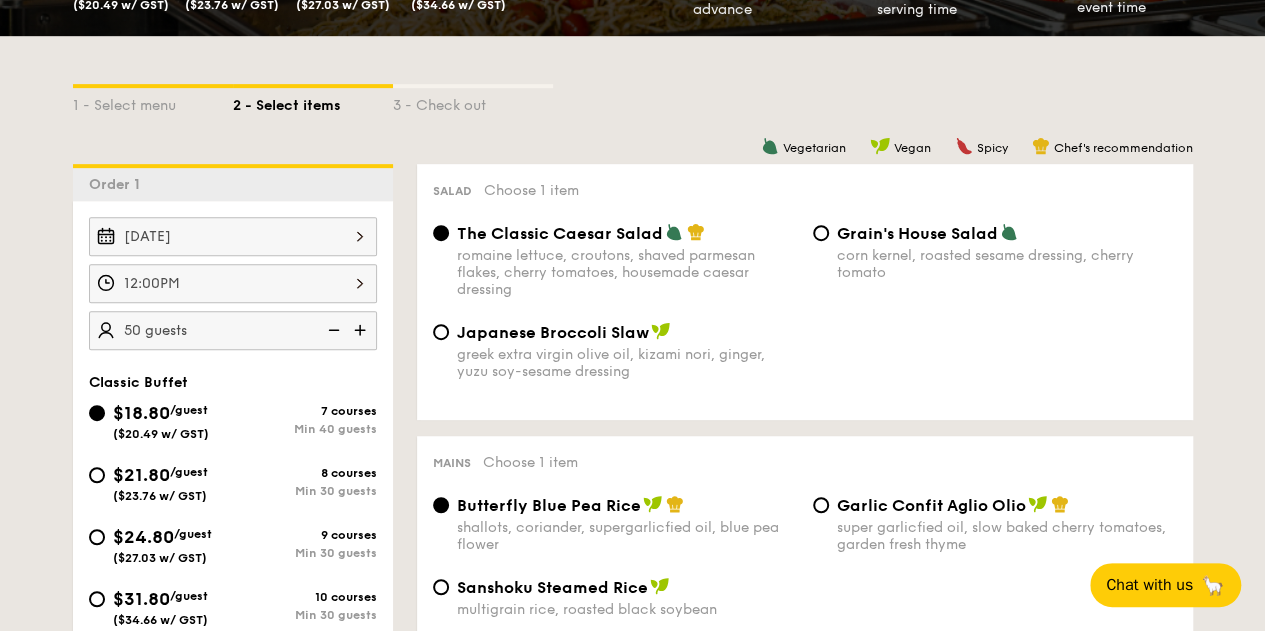 click at bounding box center [362, 330] 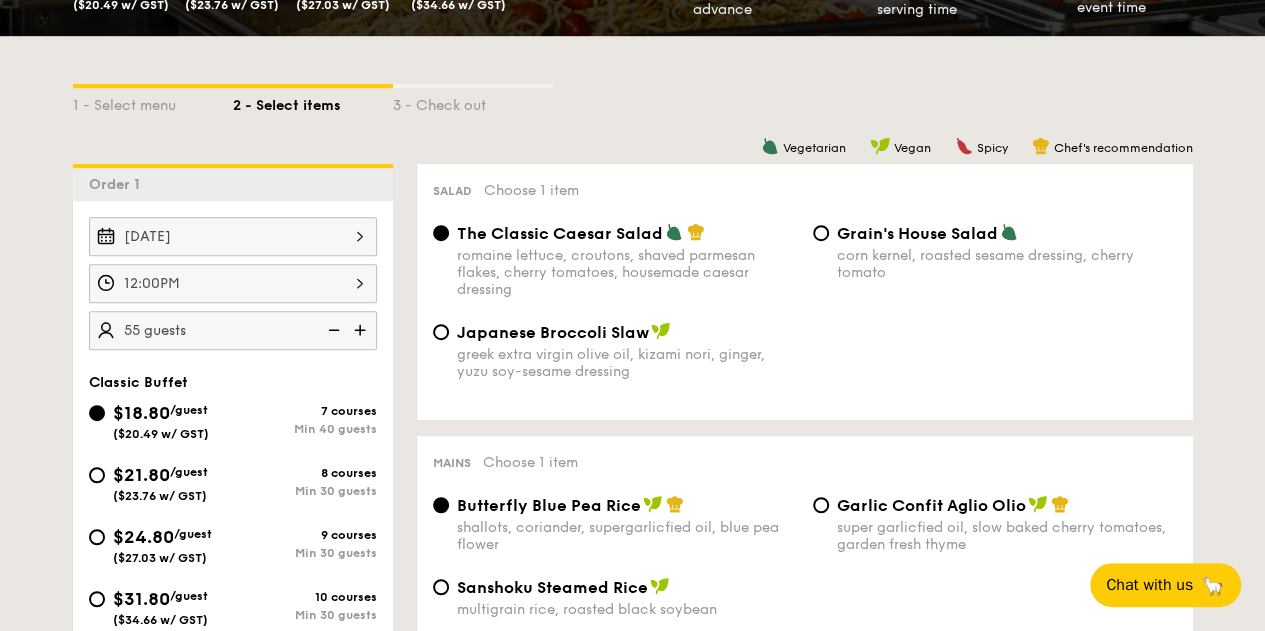 click at bounding box center [362, 330] 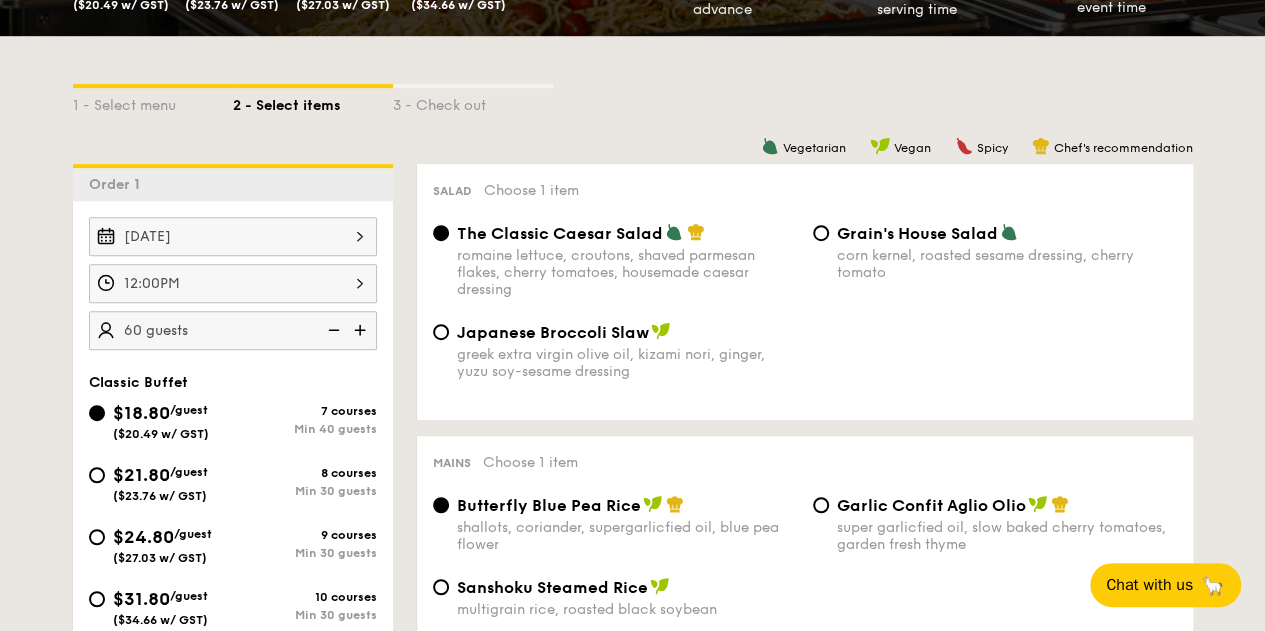 click at bounding box center (332, 330) 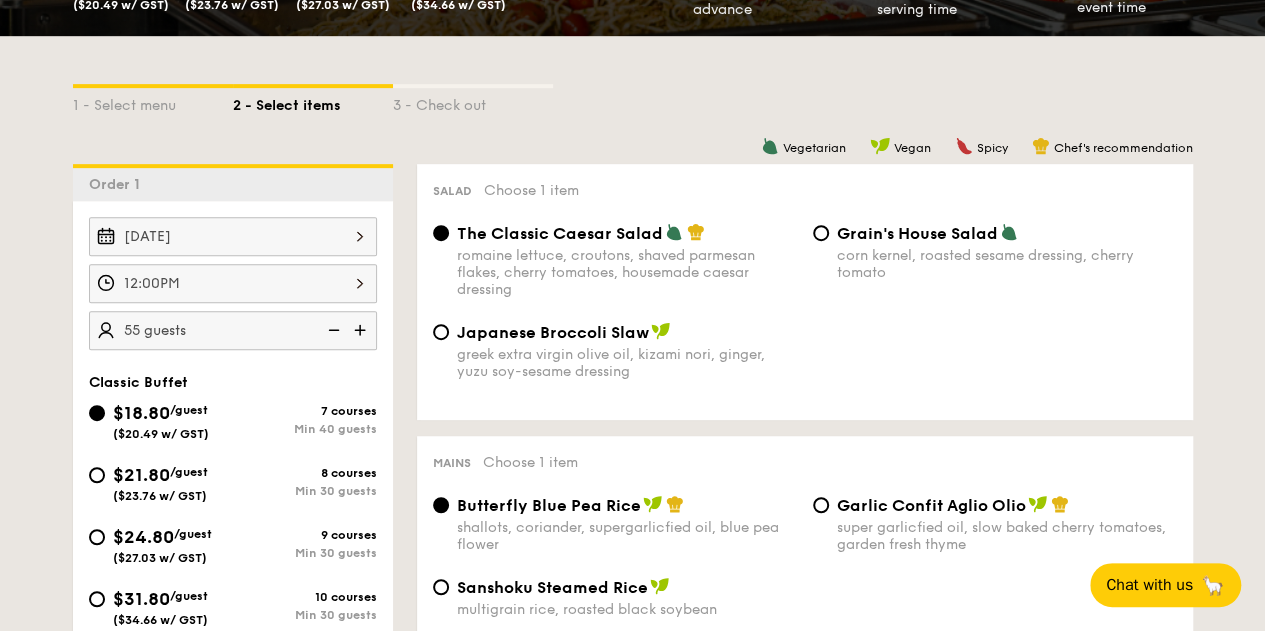 click at bounding box center [332, 330] 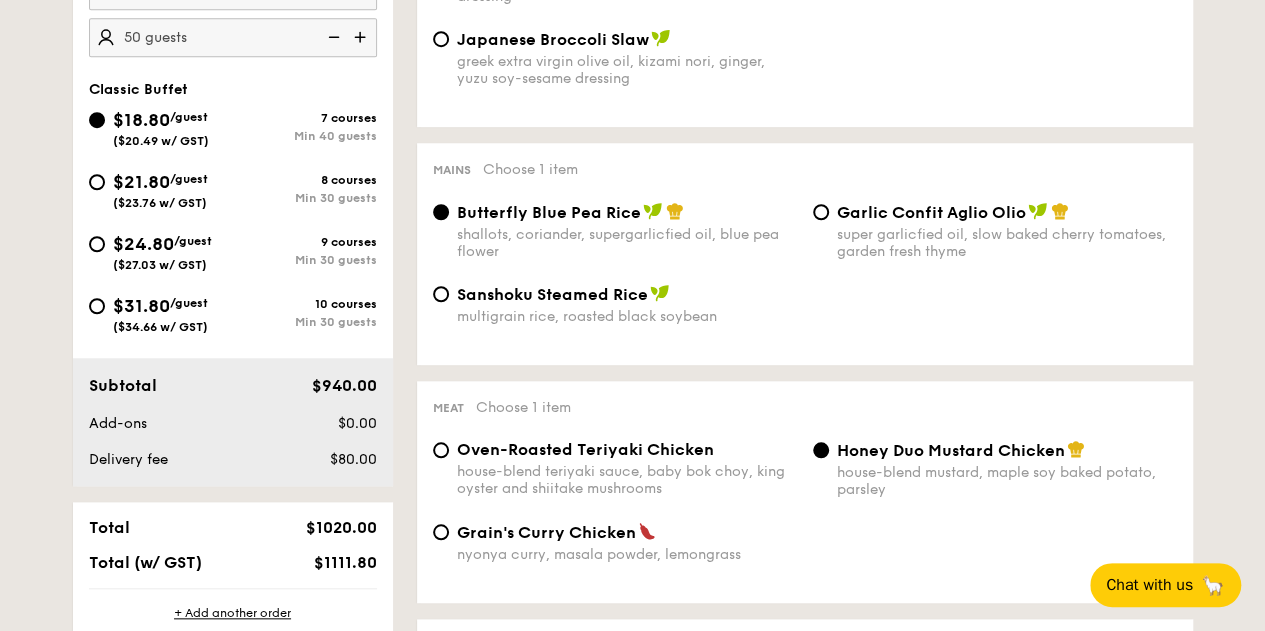 scroll, scrollTop: 500, scrollLeft: 0, axis: vertical 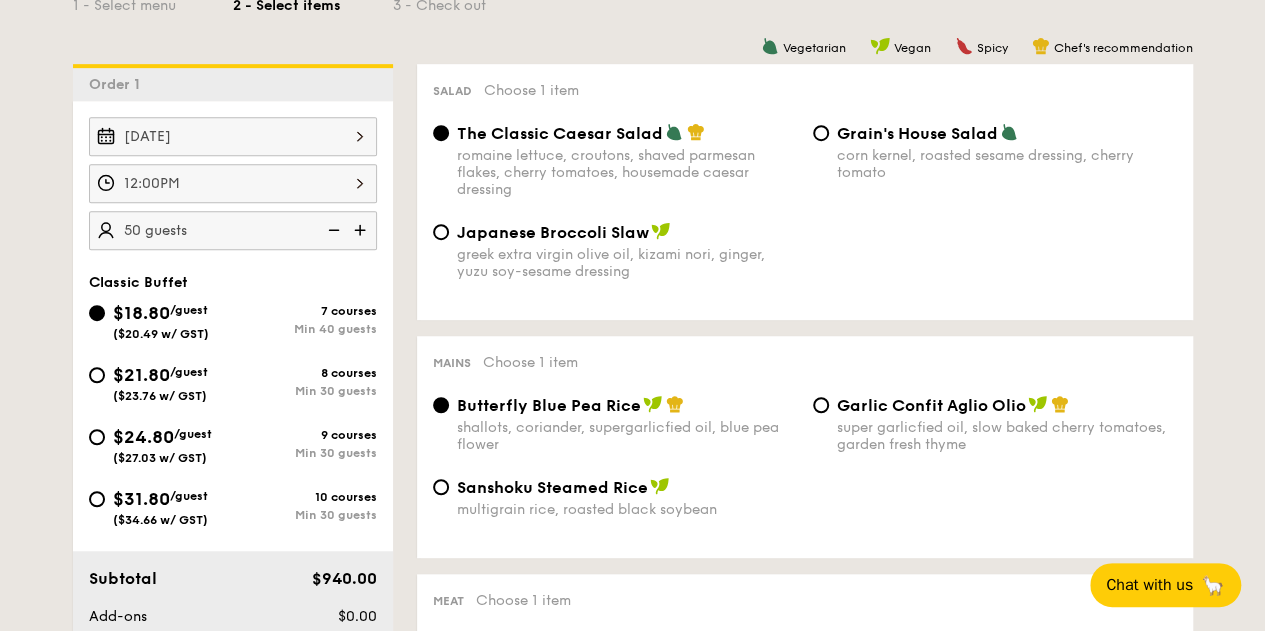 click on "Japanese Broccoli Slaw greek extra virgin olive oil, kizami nori, ginger, yuzu soy-sesame dressing" at bounding box center [615, 251] 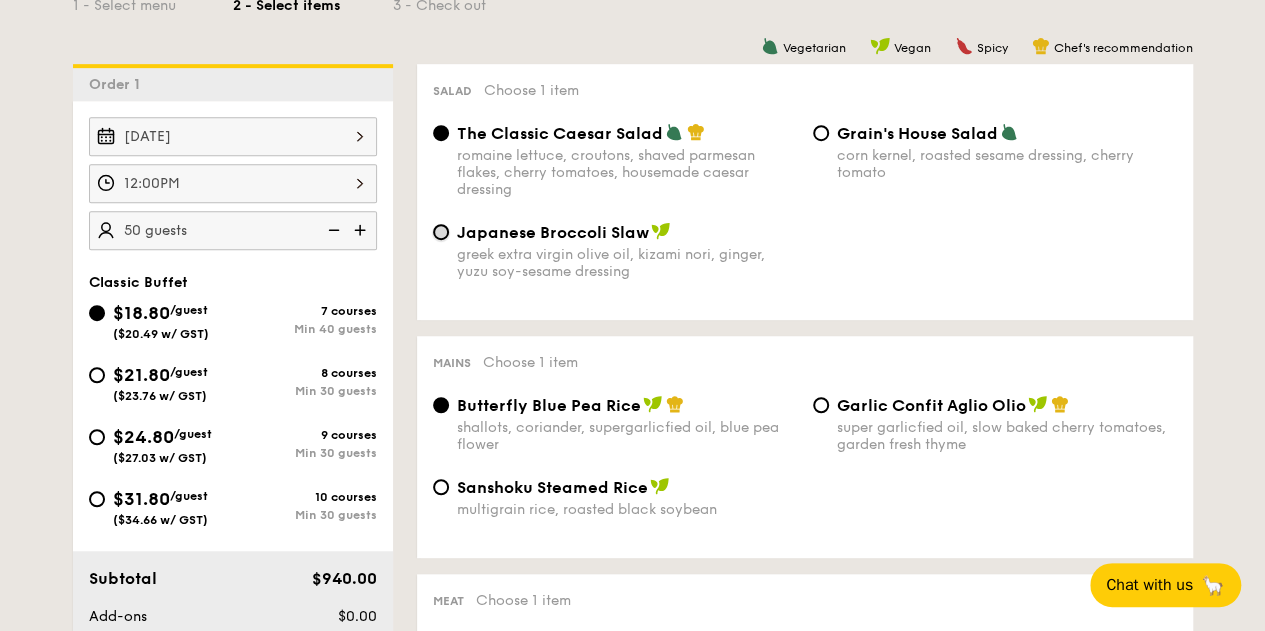 click on "Japanese Broccoli Slaw greek extra virgin olive oil, kizami nori, ginger, yuzu soy-sesame dressing" at bounding box center [441, 232] 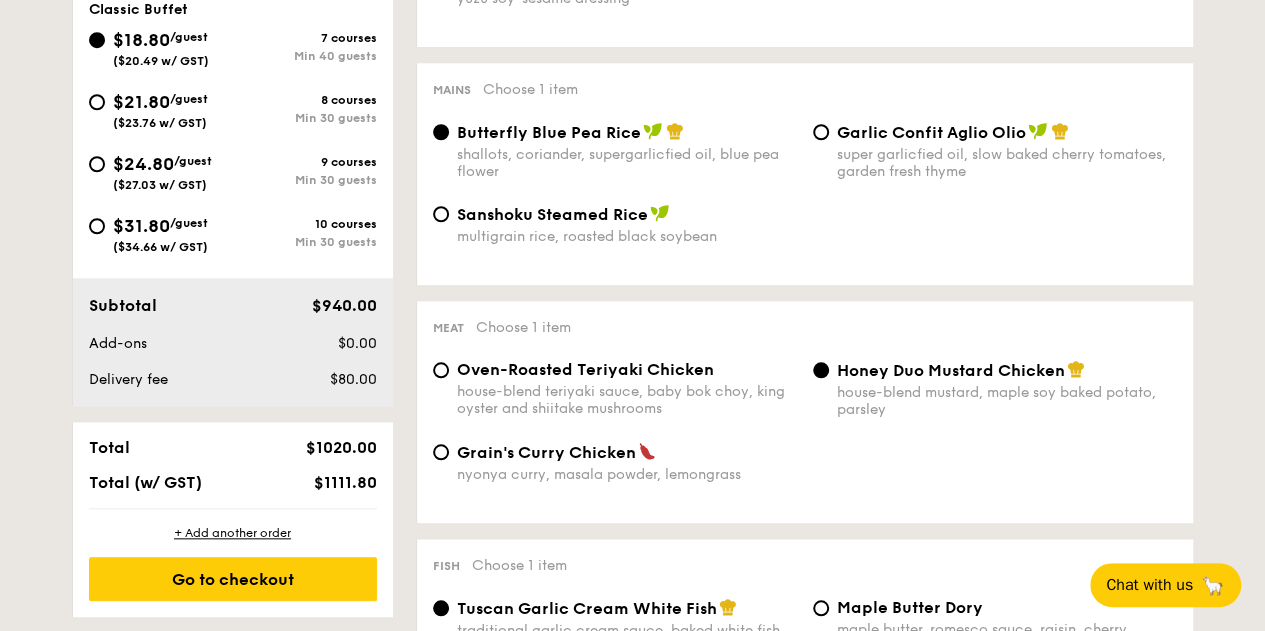scroll, scrollTop: 800, scrollLeft: 0, axis: vertical 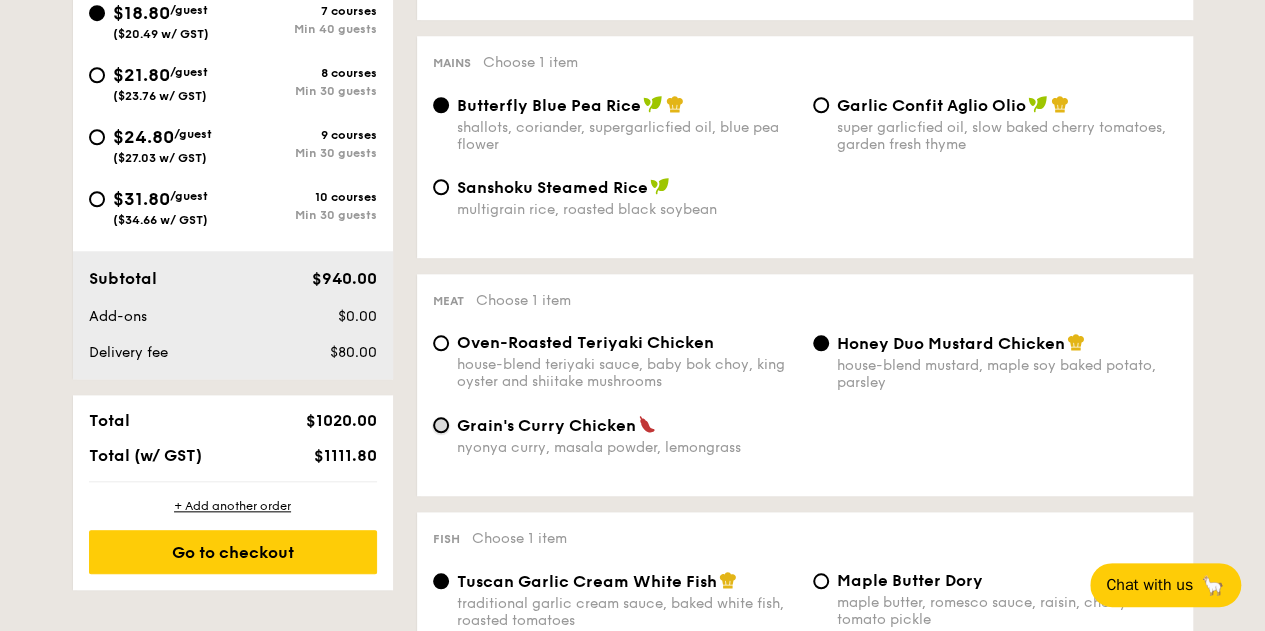 click on "Grain's Curry Chicken nyonya curry, masala powder, lemongrass" at bounding box center (441, 425) 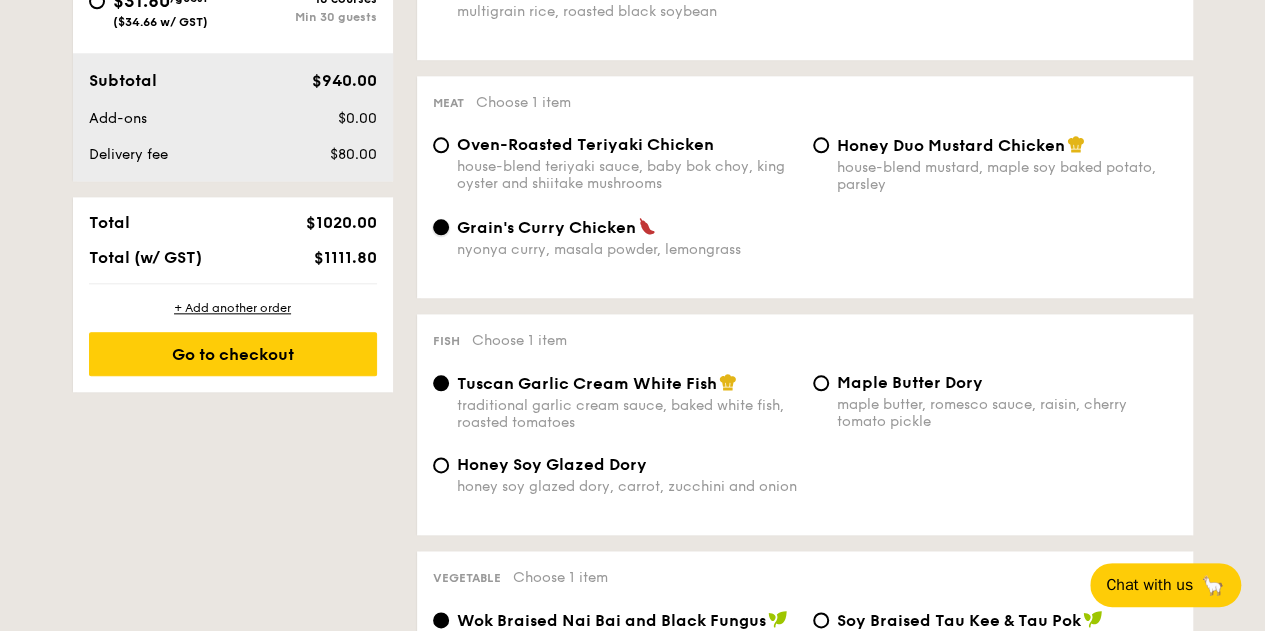 scroll, scrollTop: 1000, scrollLeft: 0, axis: vertical 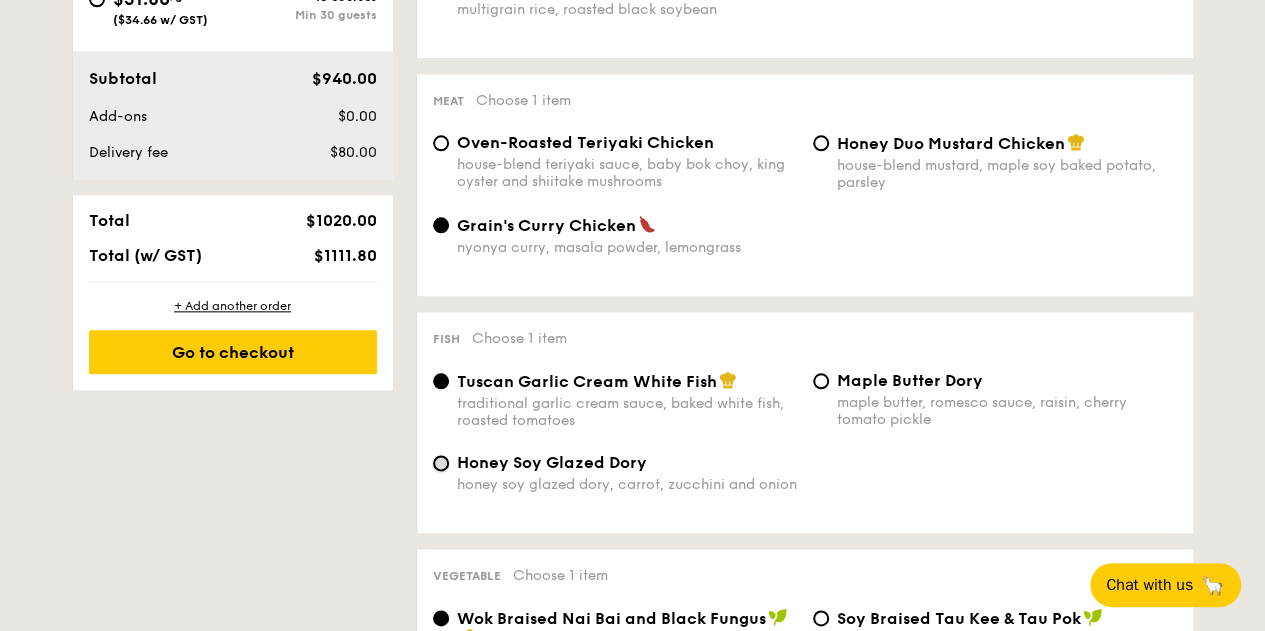 click on "Honey Soy Glazed Dory honey soy glazed dory, carrot, zucchini and onion" at bounding box center [441, 463] 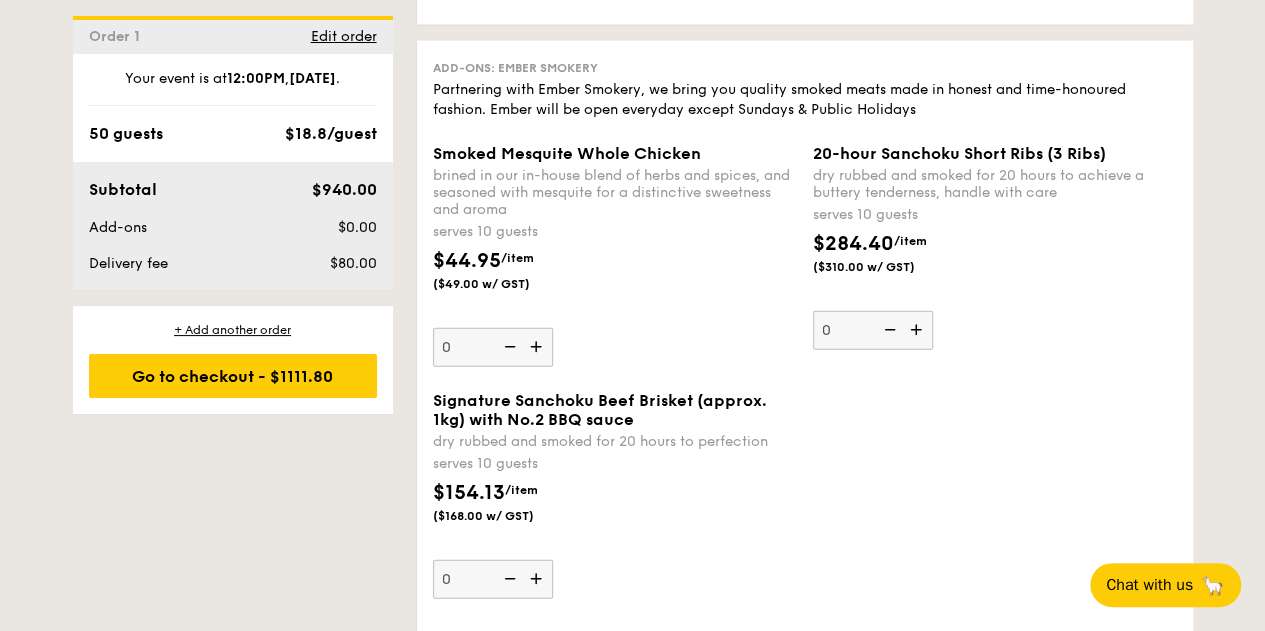 scroll, scrollTop: 2400, scrollLeft: 0, axis: vertical 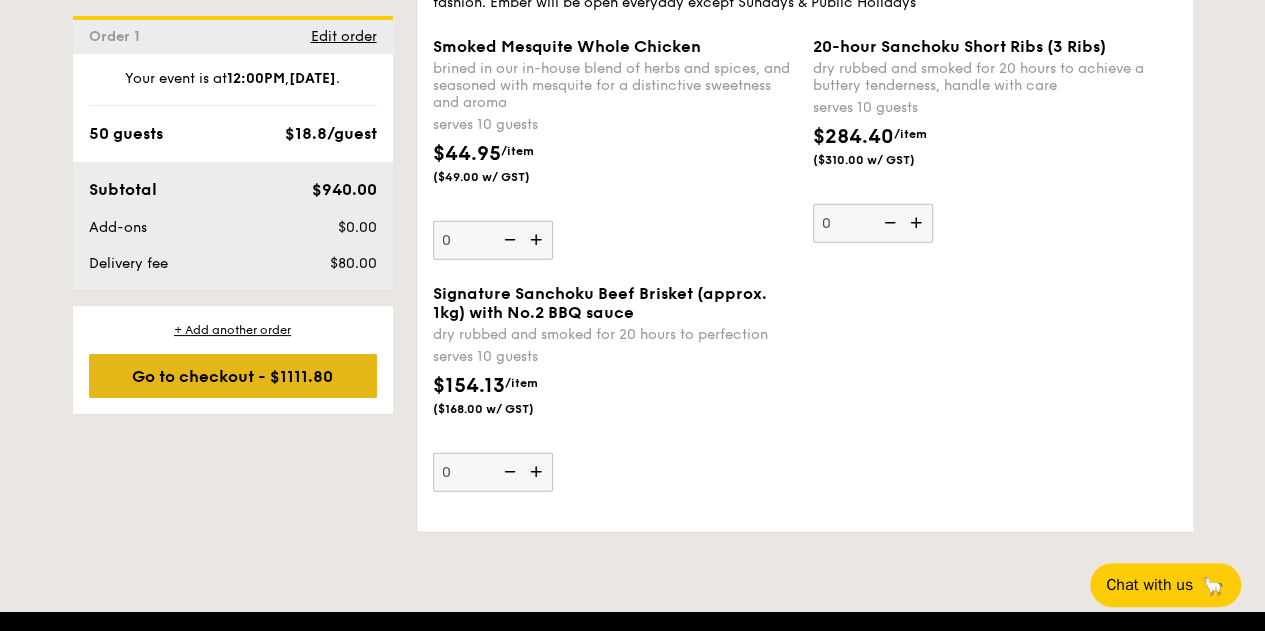 click on "Go to checkout
- $1111.80" at bounding box center (233, 376) 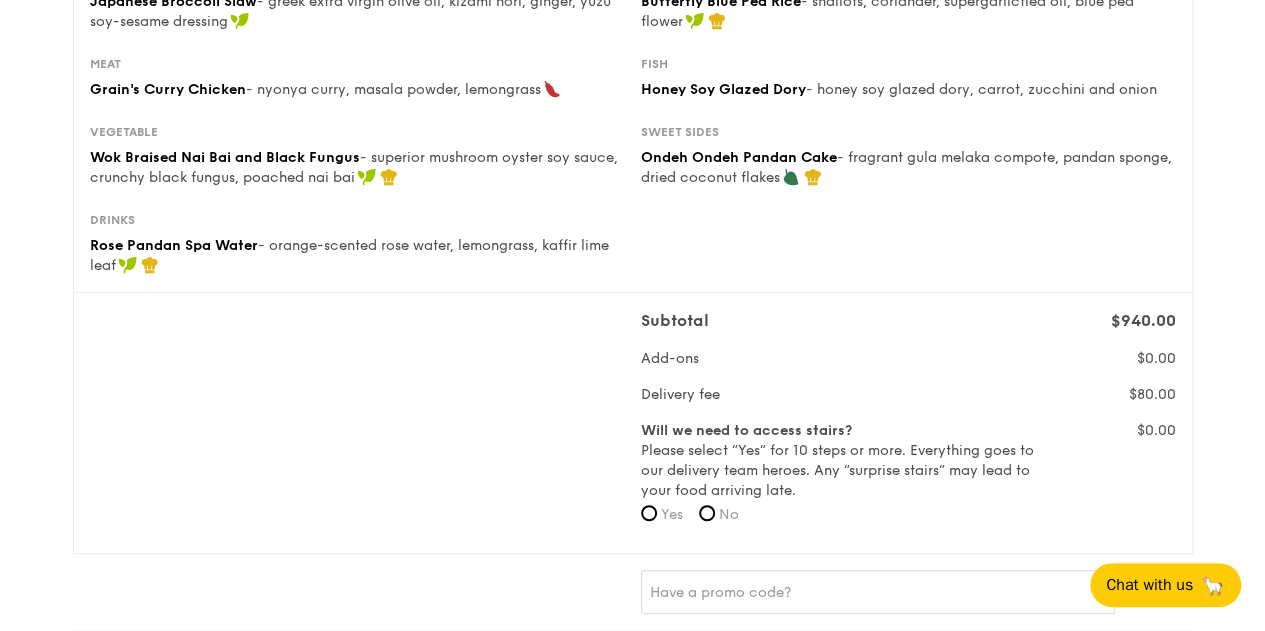 scroll, scrollTop: 500, scrollLeft: 0, axis: vertical 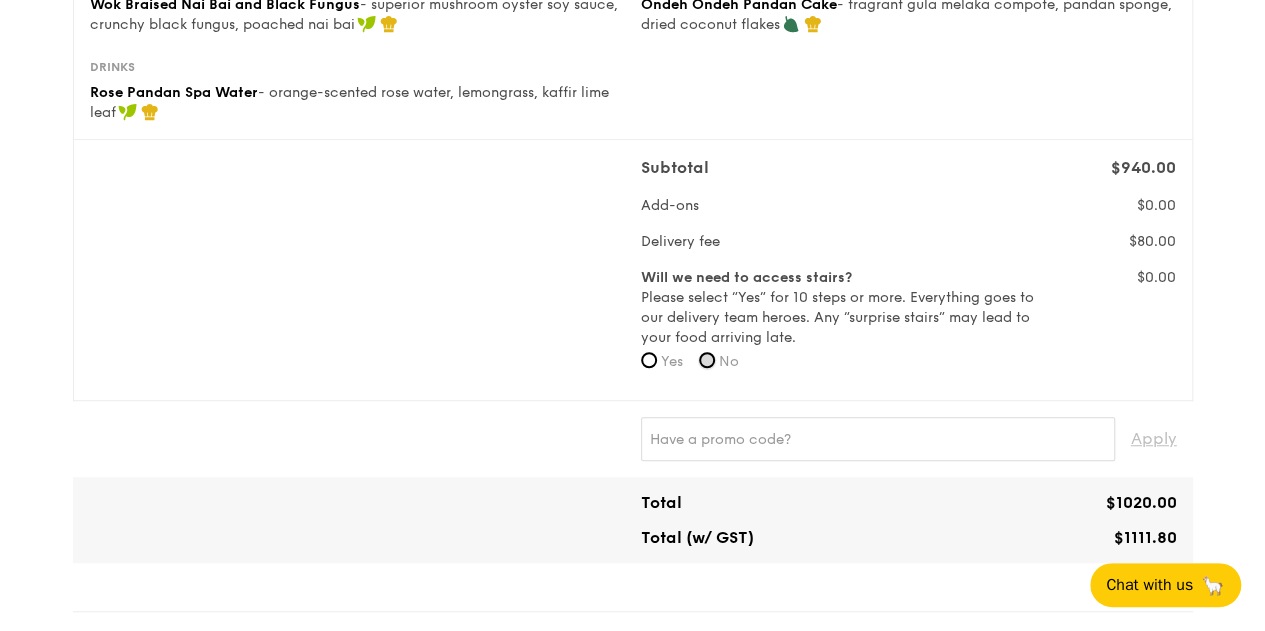 click on "No" at bounding box center (707, 360) 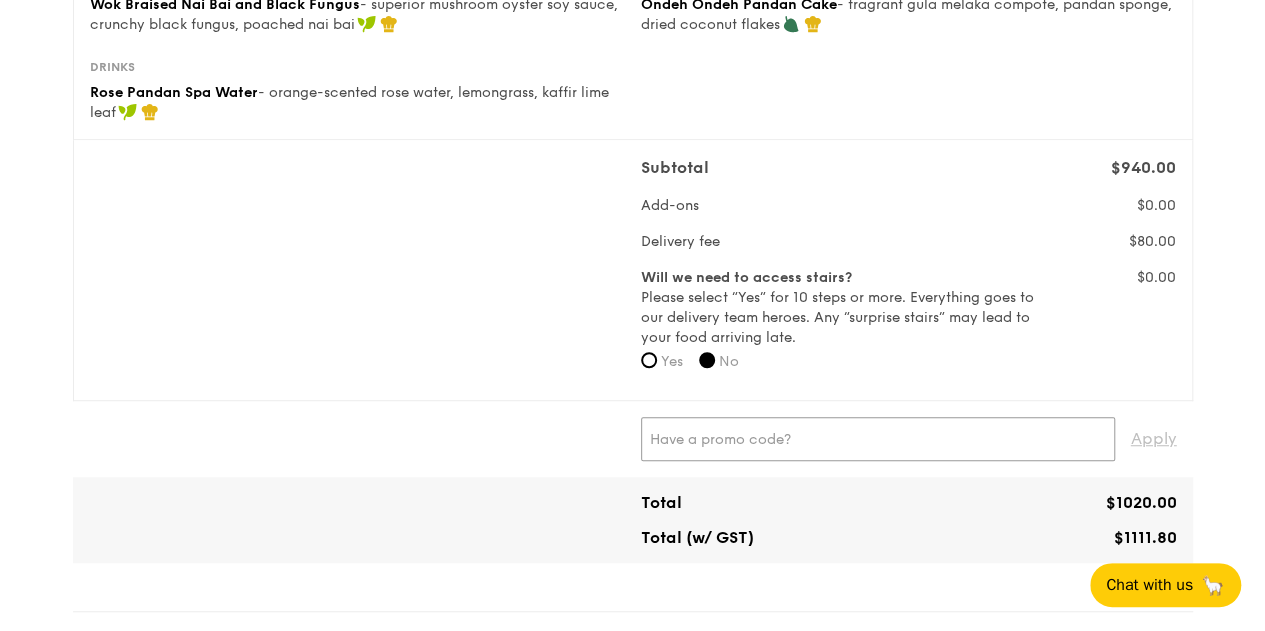 click at bounding box center [878, 439] 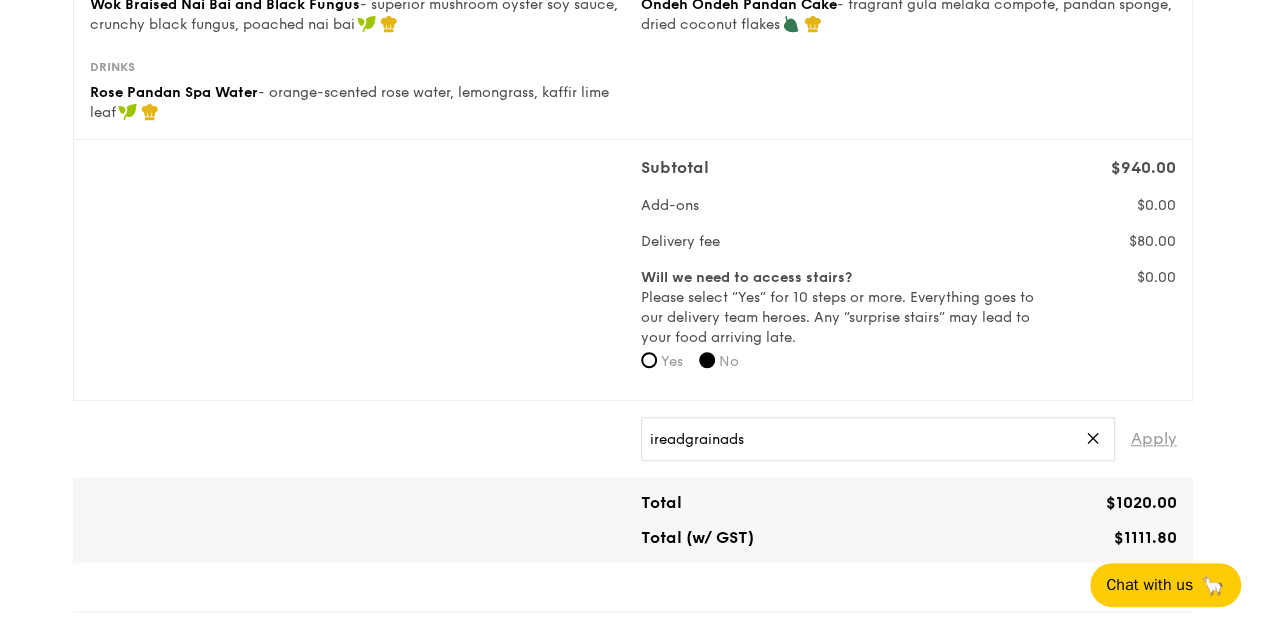 click on "Apply" at bounding box center (1154, 439) 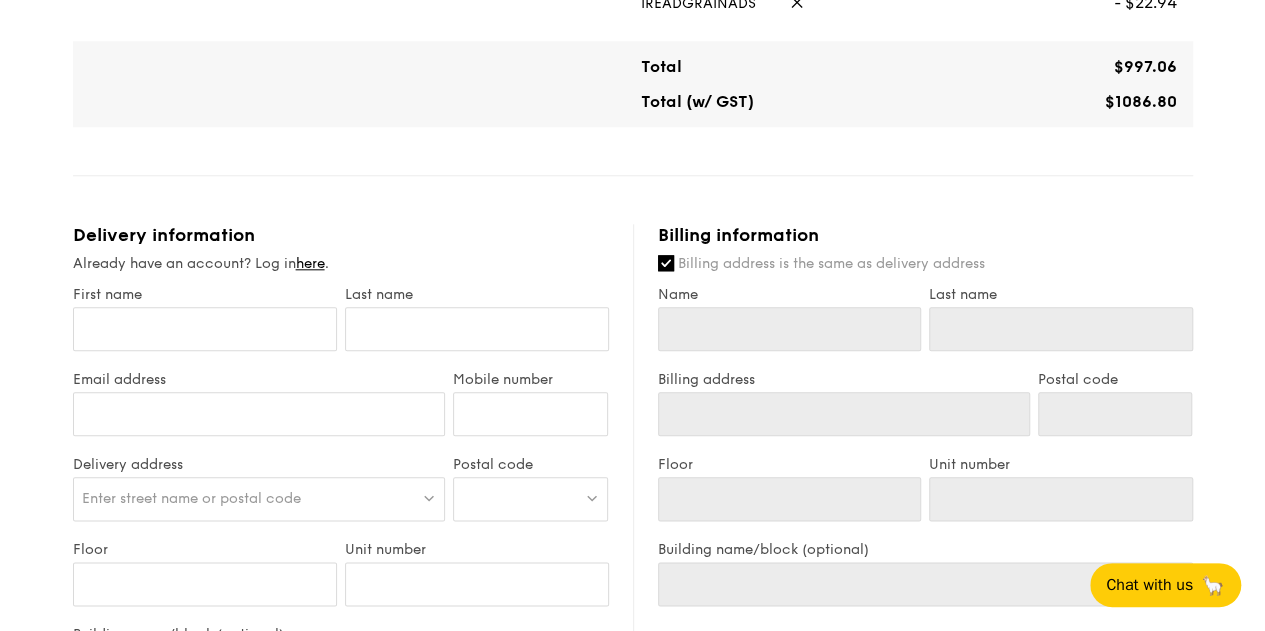 scroll, scrollTop: 1000, scrollLeft: 0, axis: vertical 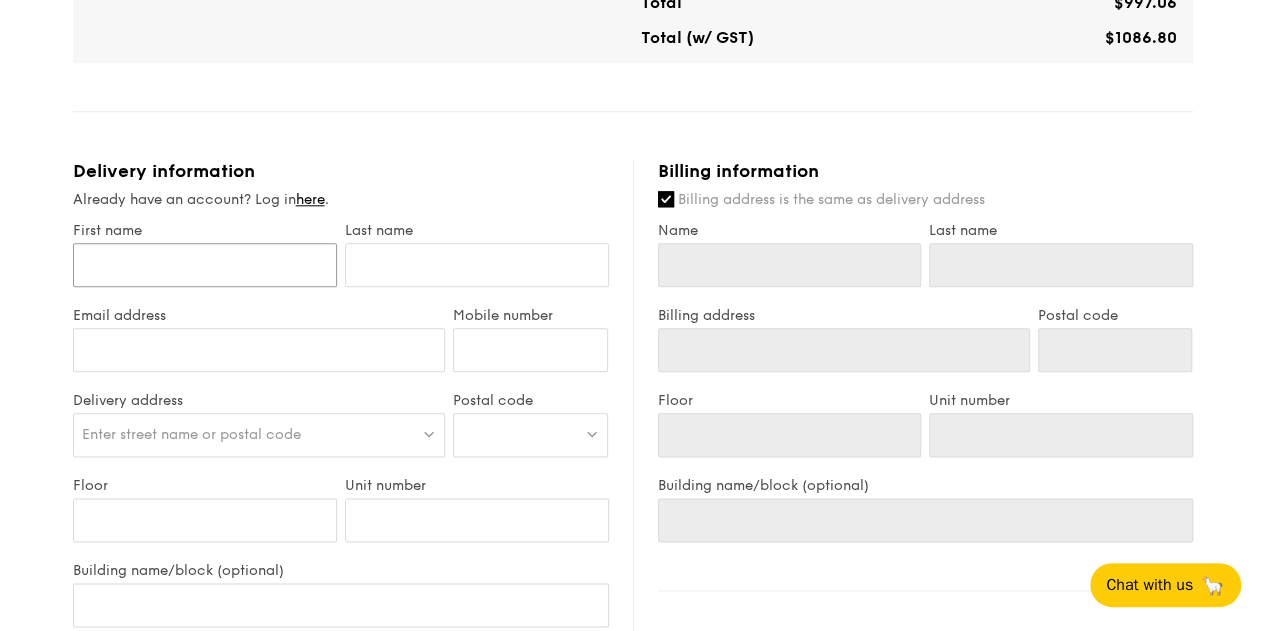 click on "First name" at bounding box center (205, 265) 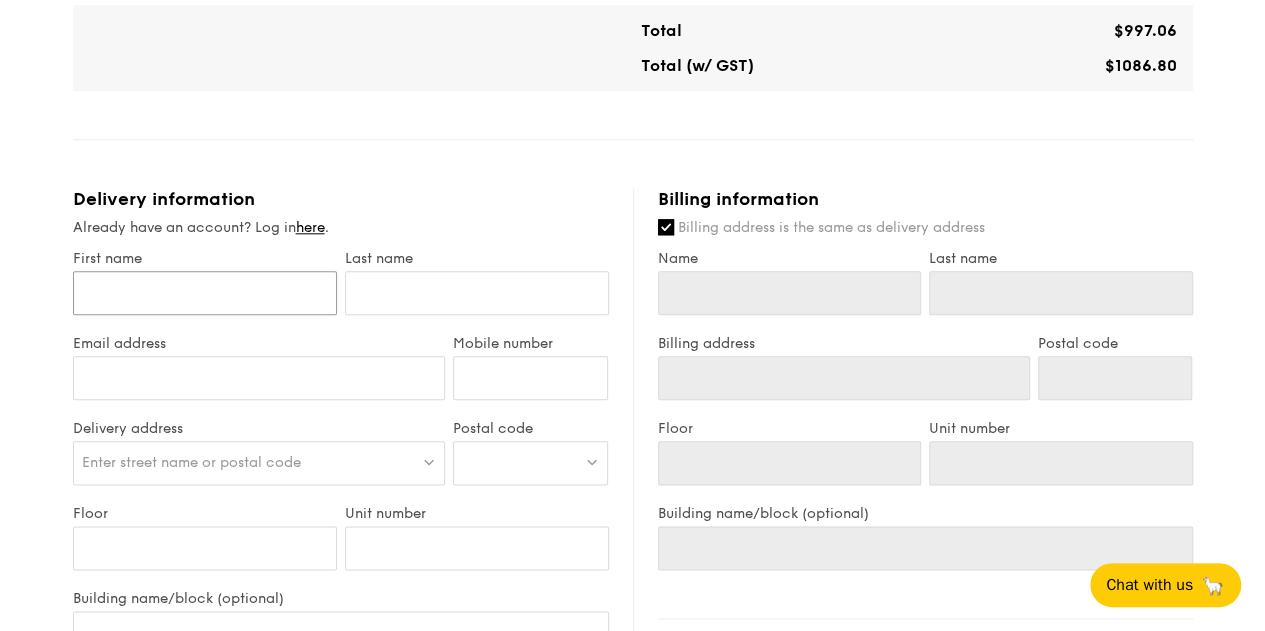 scroll, scrollTop: 900, scrollLeft: 0, axis: vertical 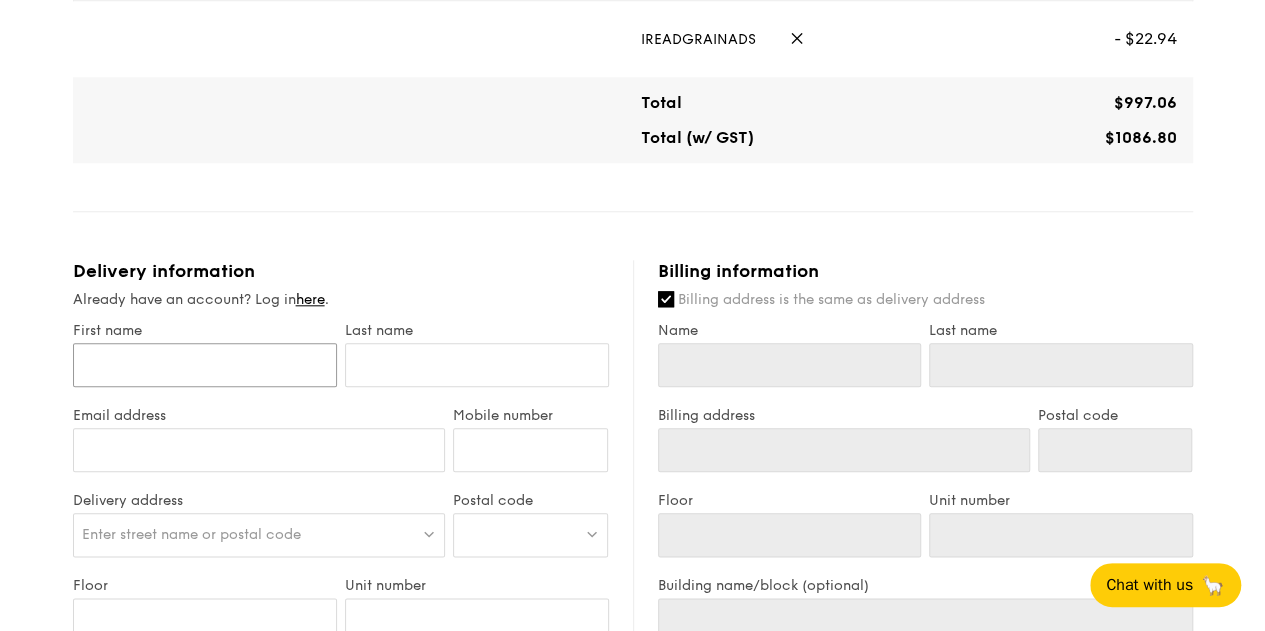 click on "First name" at bounding box center [205, 365] 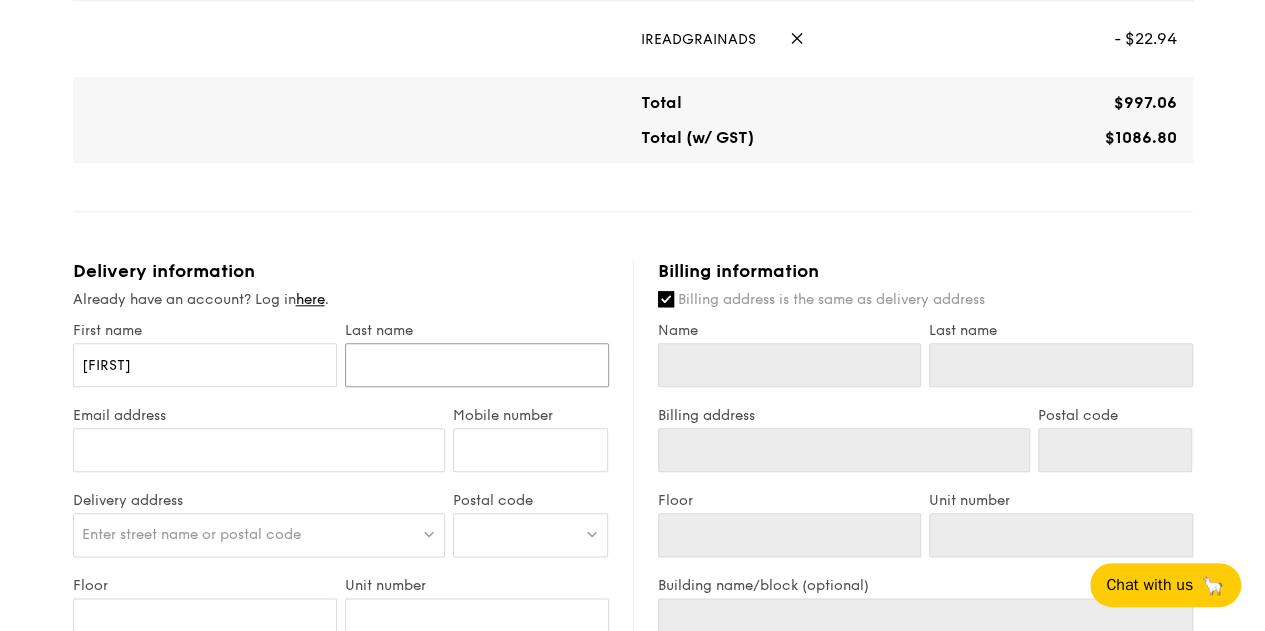 type on "[LAST]" 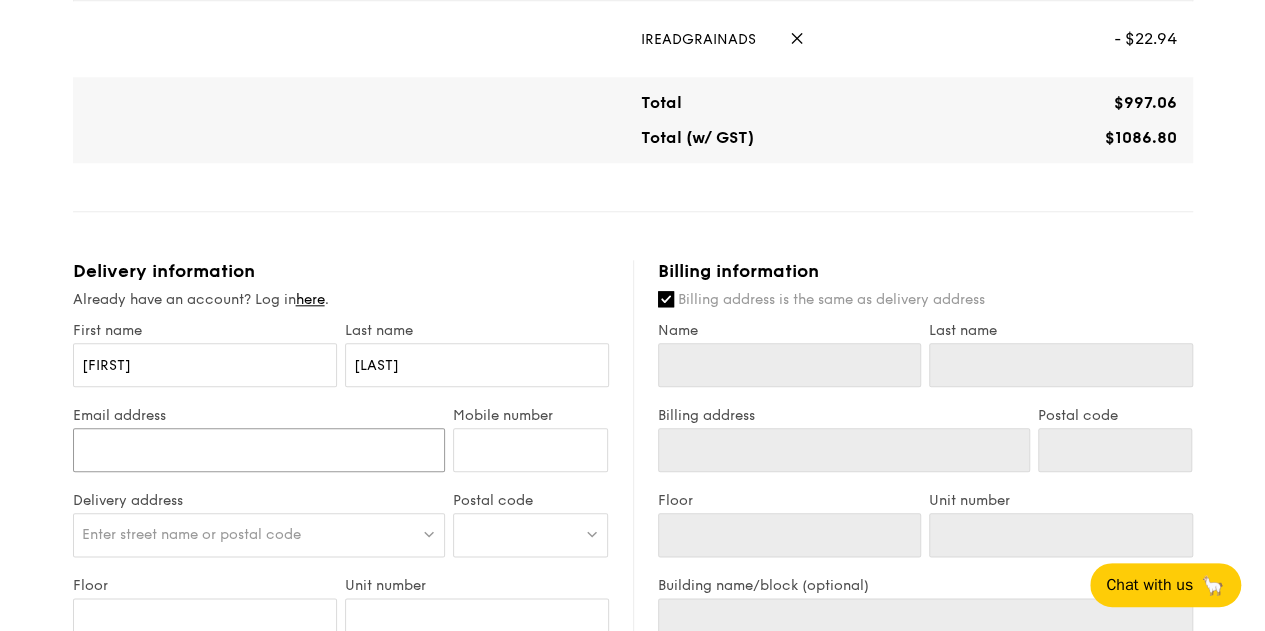 type on "raymond.tong@example.com" 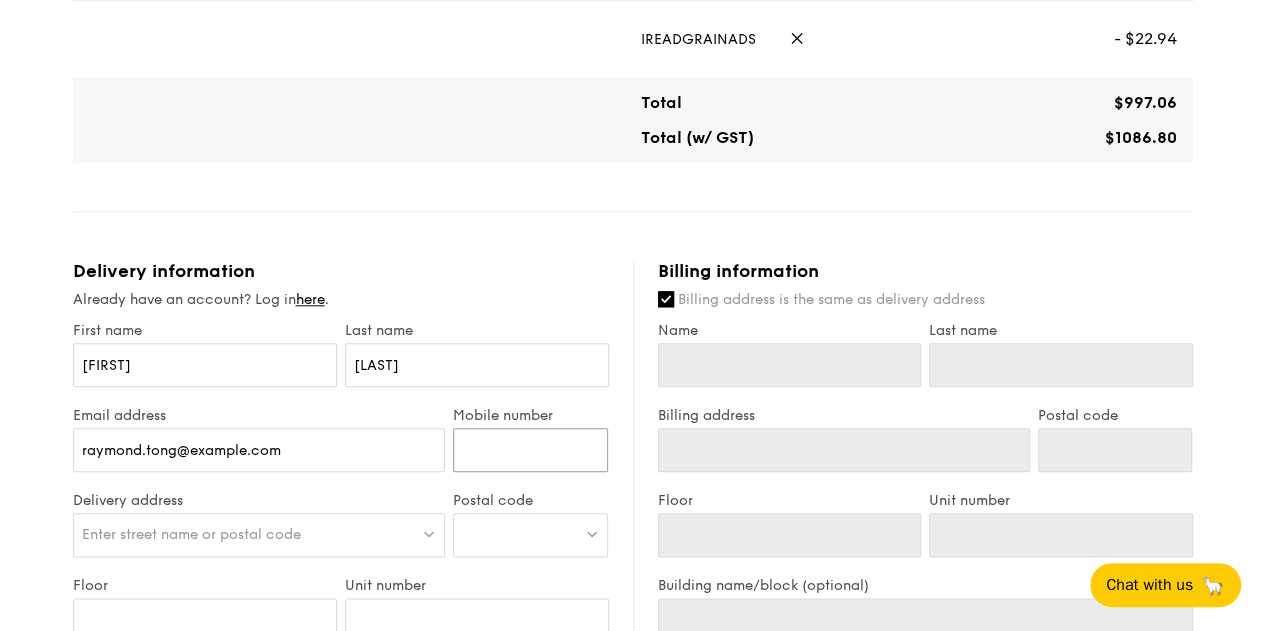 type on "[NUMBER]" 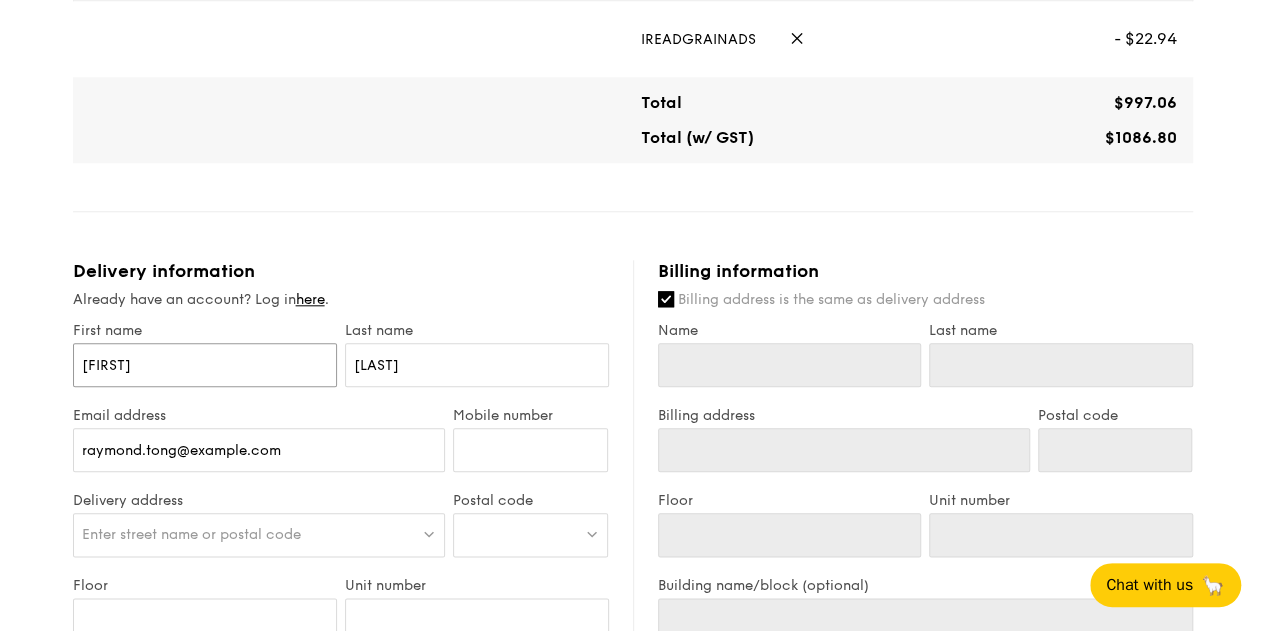 type on "[FIRST]" 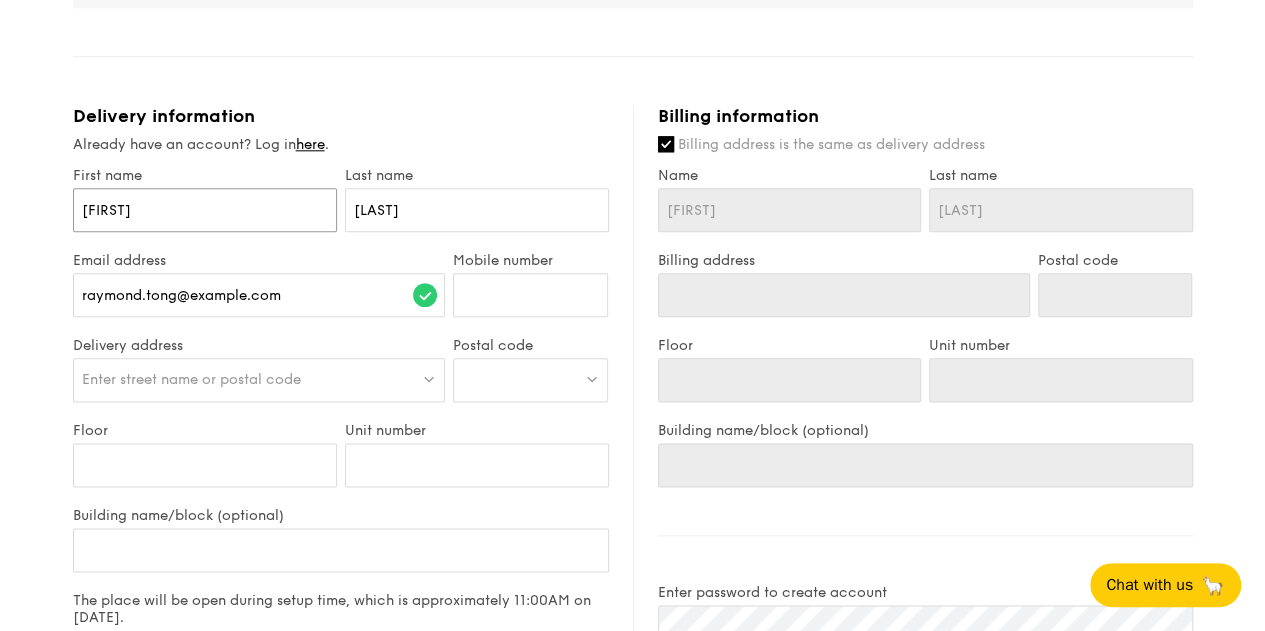 scroll, scrollTop: 1100, scrollLeft: 0, axis: vertical 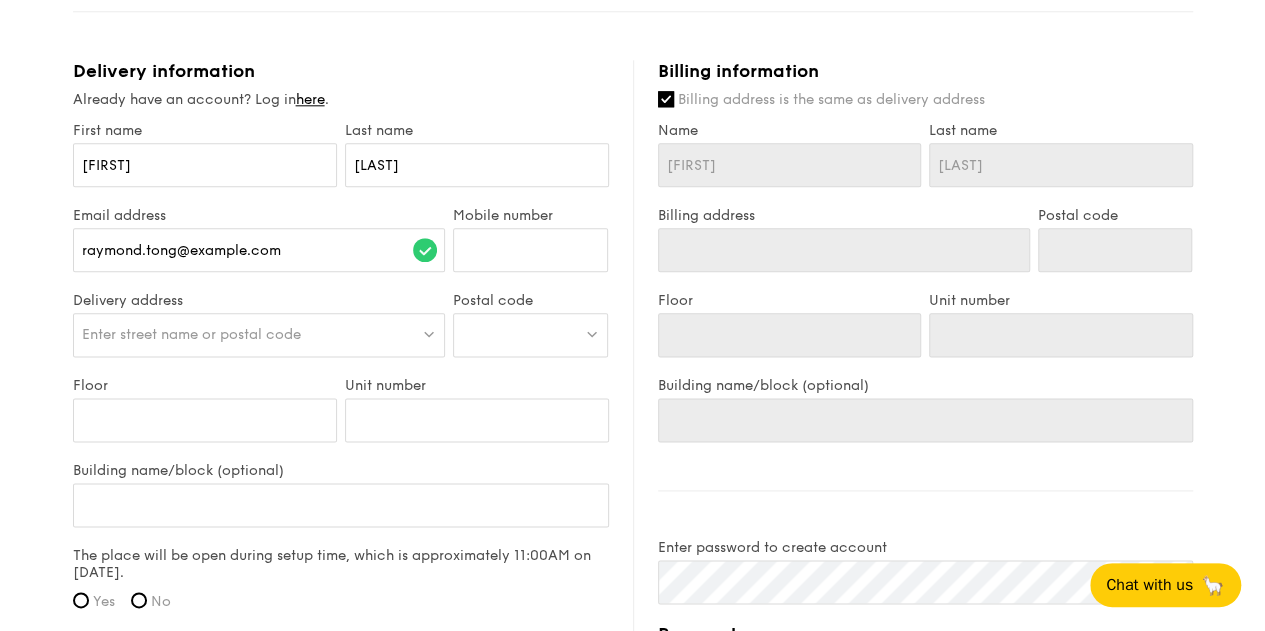 click on "Enter street name or postal code" at bounding box center (191, 334) 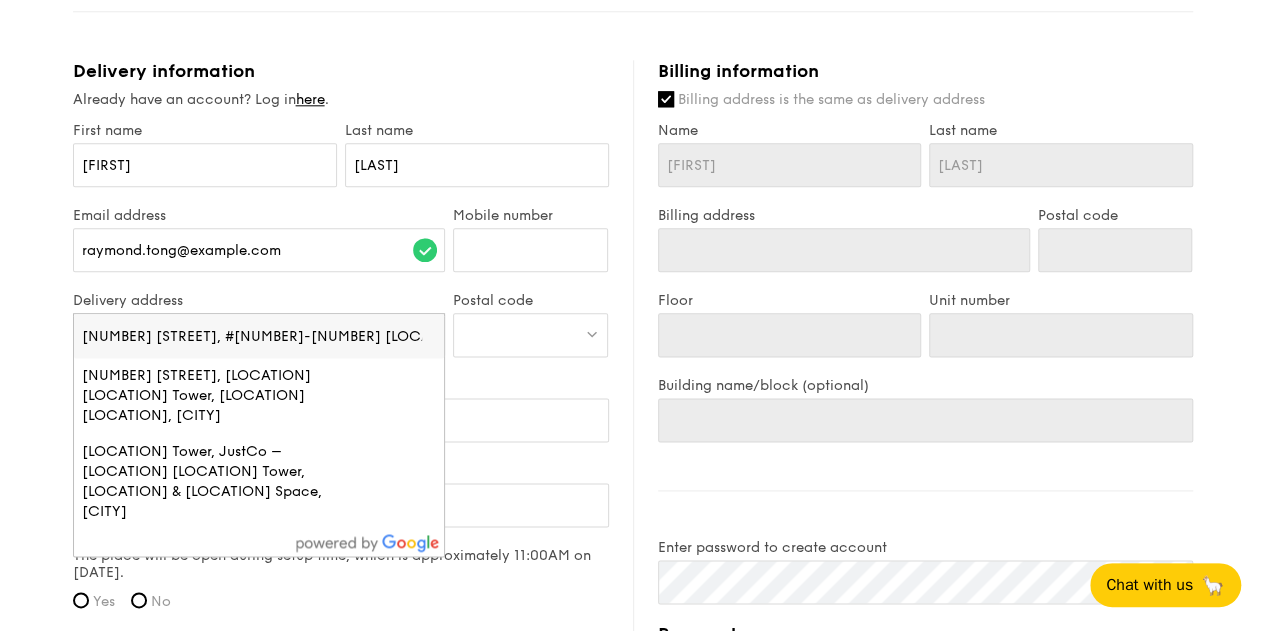 click on "[NUMBER] [STREET], #[NUMBER]-[NUMBER] [LOCATION] Tower, [LOCATION]" at bounding box center (259, 336) 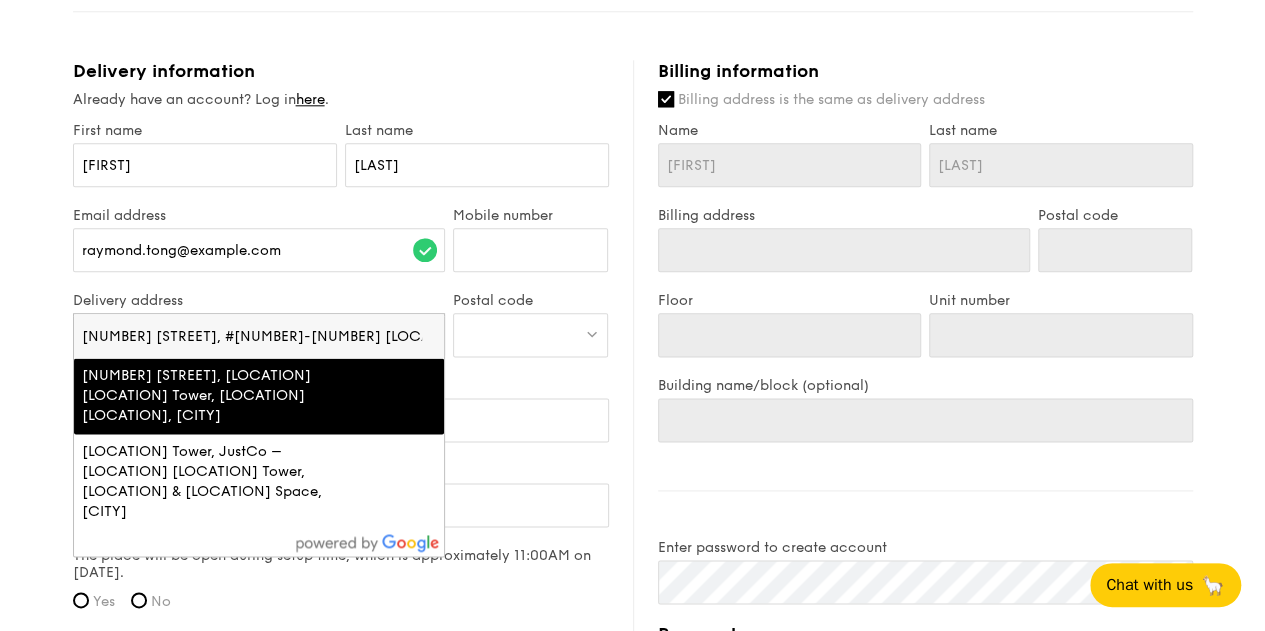 click on "[NUMBER] [STREET], #[NUMBER]-[NUMBER] [LOCATION] Tower, [LOCATION]" at bounding box center [259, 336] 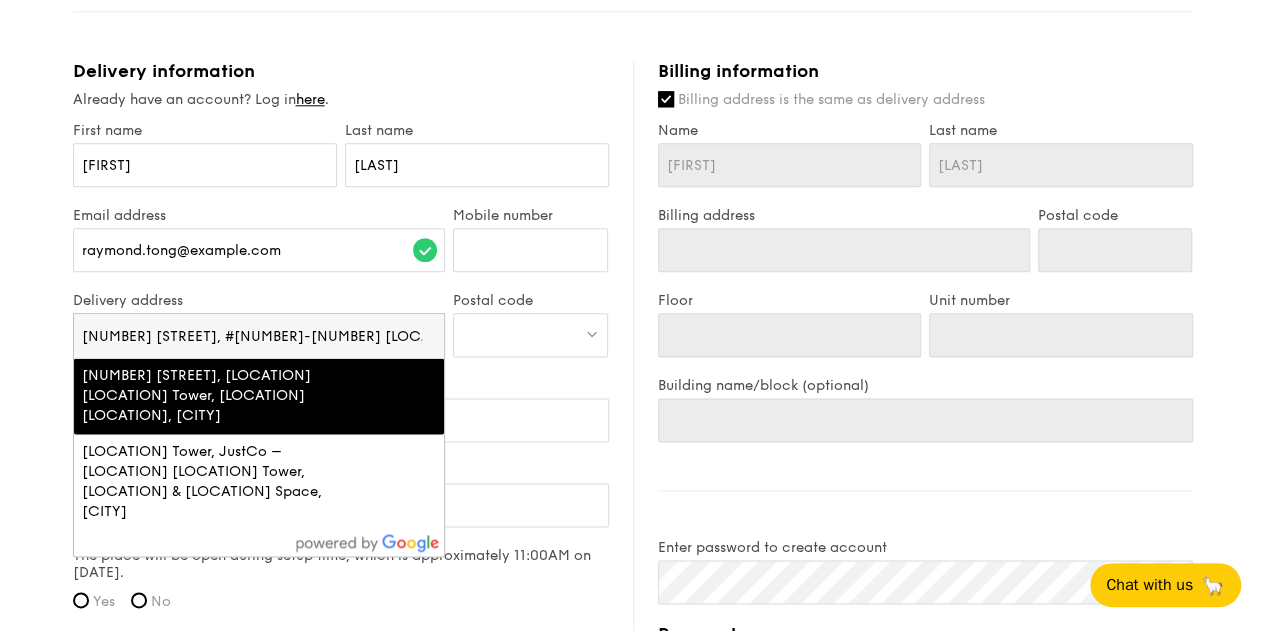 drag, startPoint x: 227, startPoint y: 332, endPoint x: 200, endPoint y: 327, distance: 27.45906 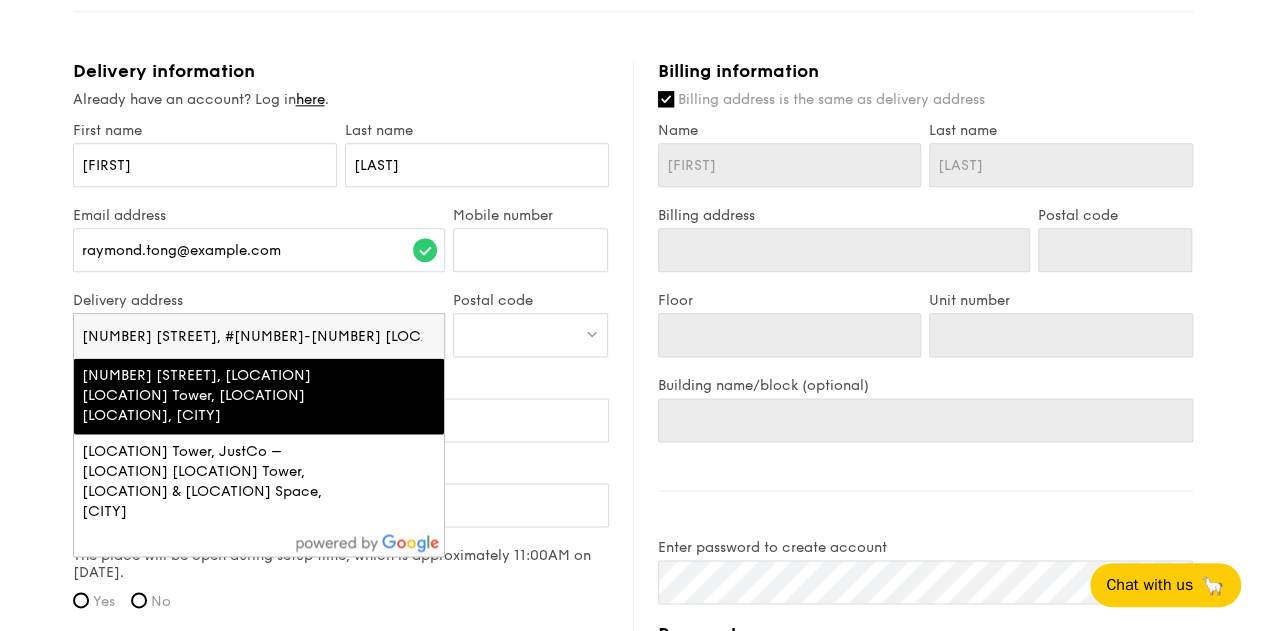 click on "[NUMBER] [STREET], #[NUMBER]-[NUMBER] [LOCATION] Tower, [LOCATION]" at bounding box center (259, 336) 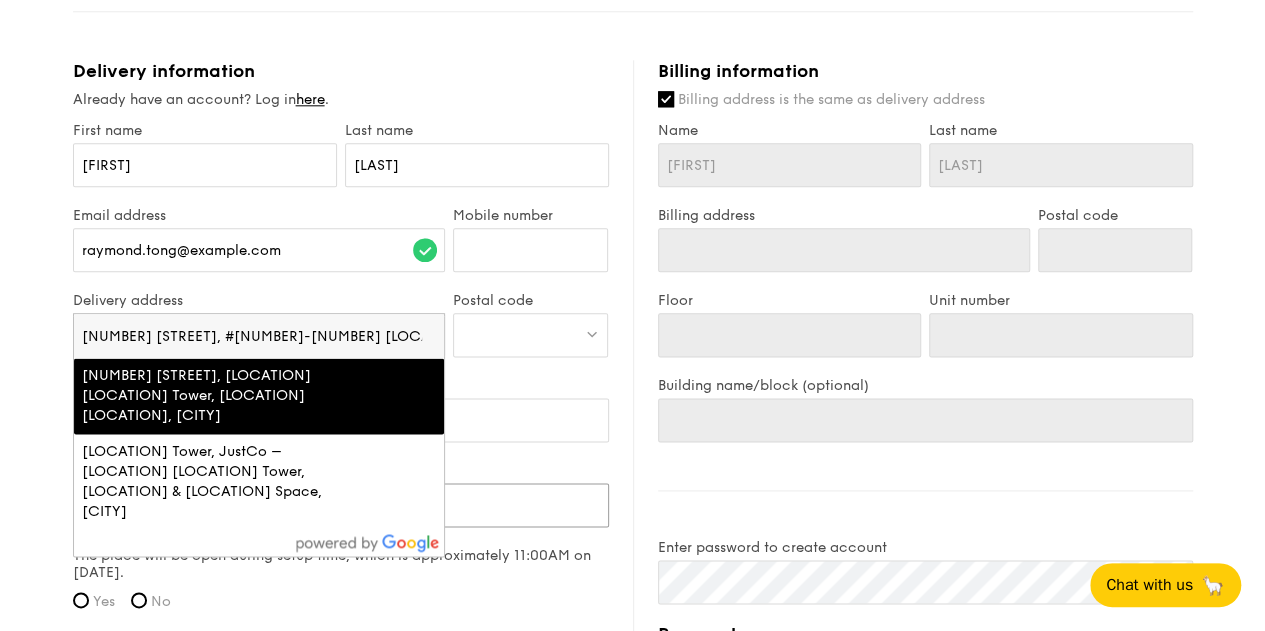 click on "Building name/block (optional)" at bounding box center (341, 505) 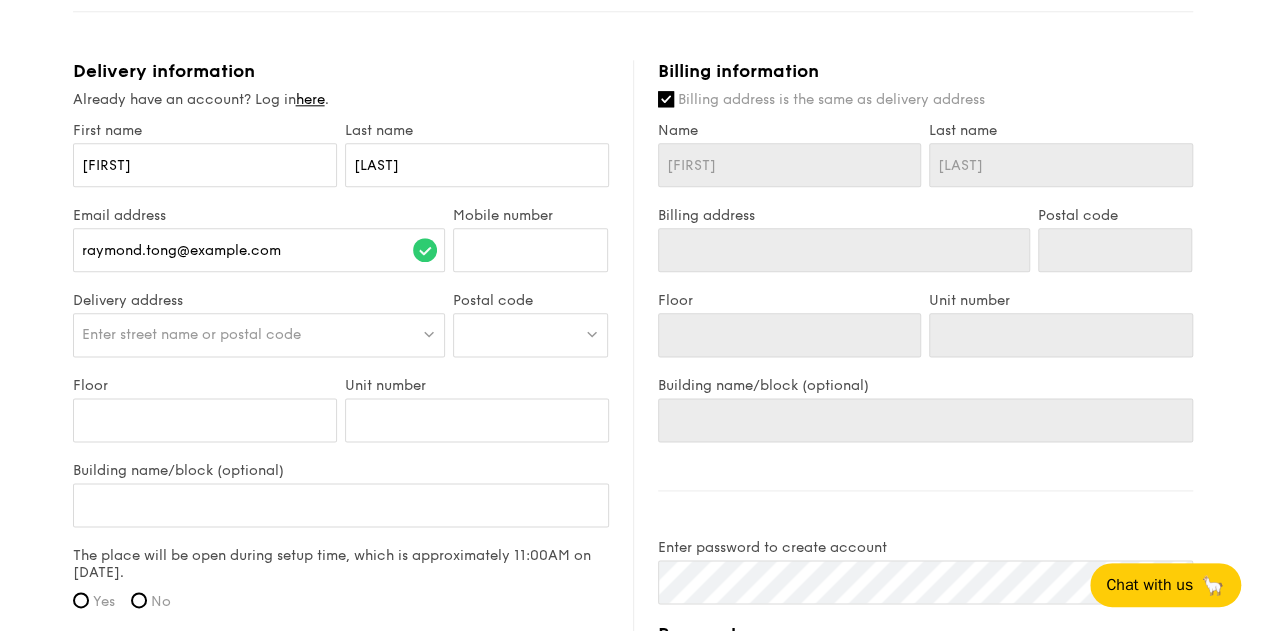 click on "Enter street name or postal code" at bounding box center (191, 334) 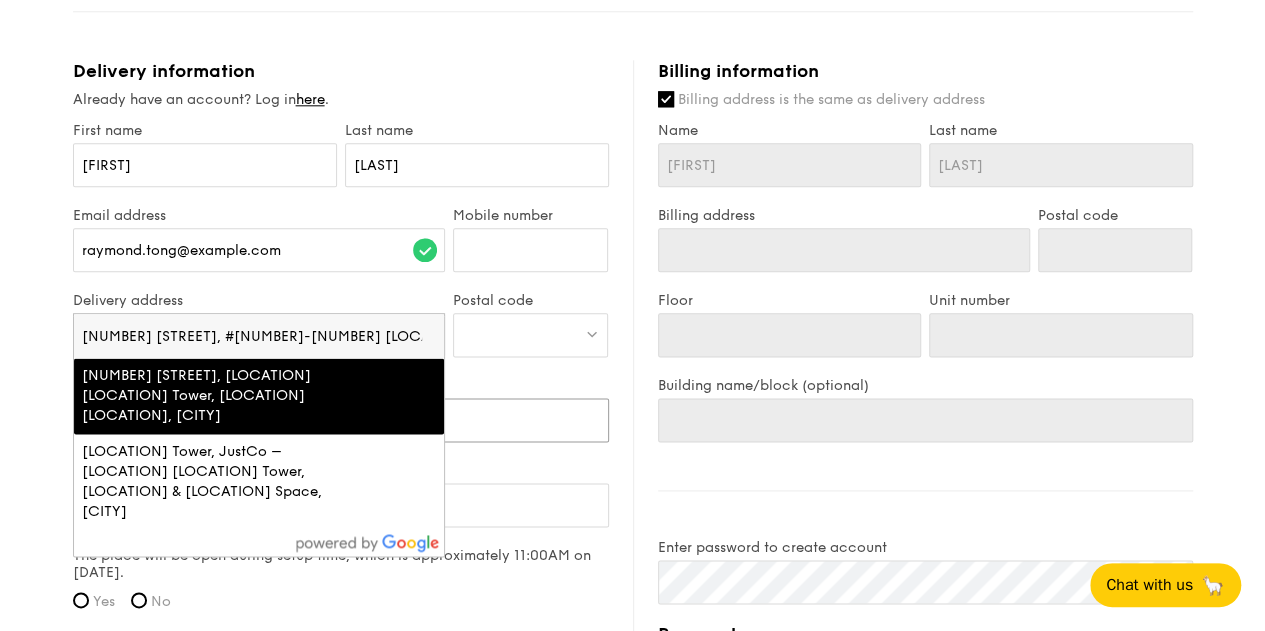 click on "Unit number" at bounding box center [477, 420] 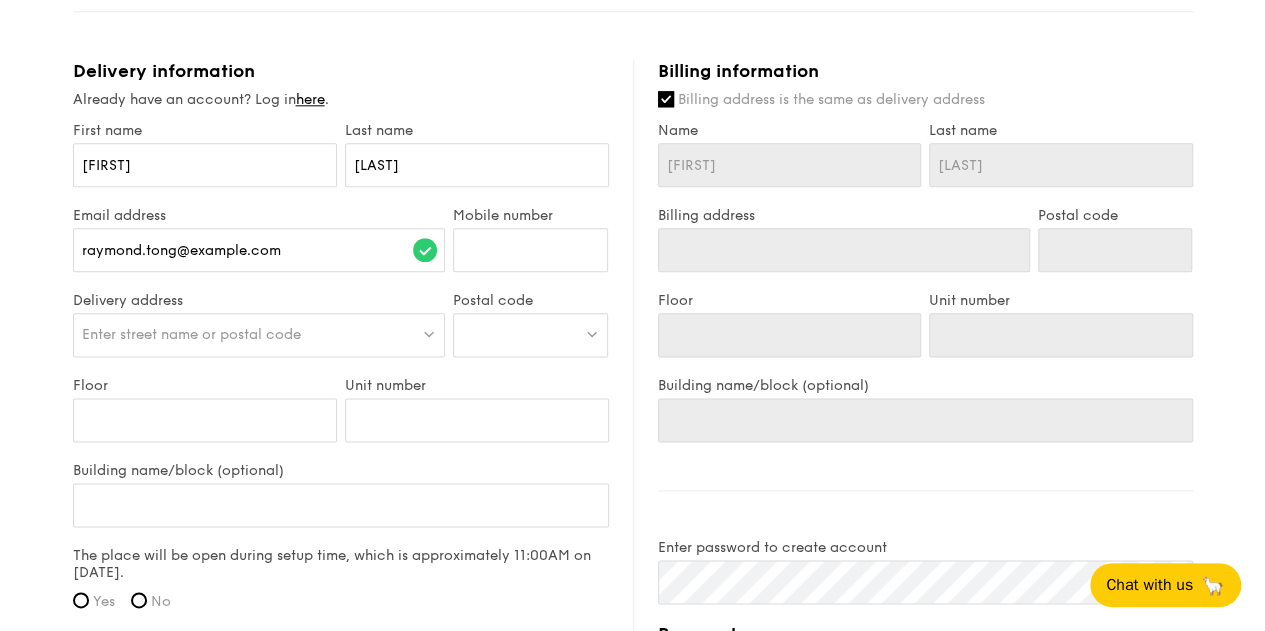 click on "Enter street name or postal code" at bounding box center (191, 334) 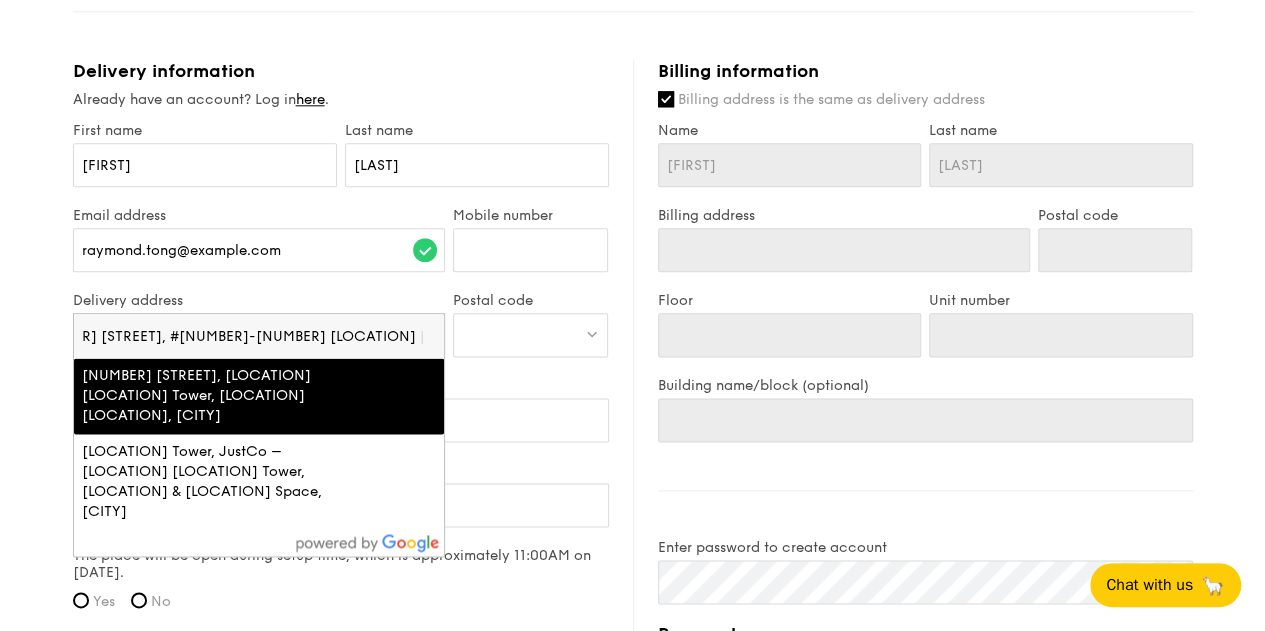 type on "[NUMBER] [STREET], #[NUMBER]-[NUMBER] [LOCATION] [LOCATION], [LOCATION]9 Straits View" 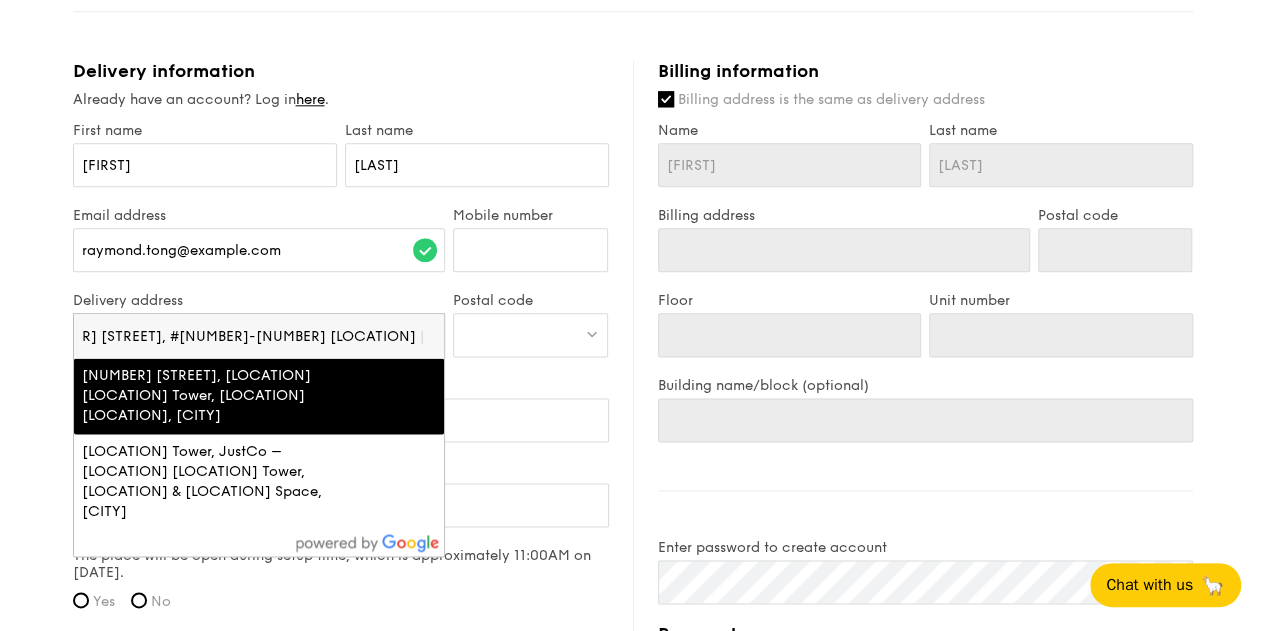 scroll, scrollTop: 0, scrollLeft: 66, axis: horizontal 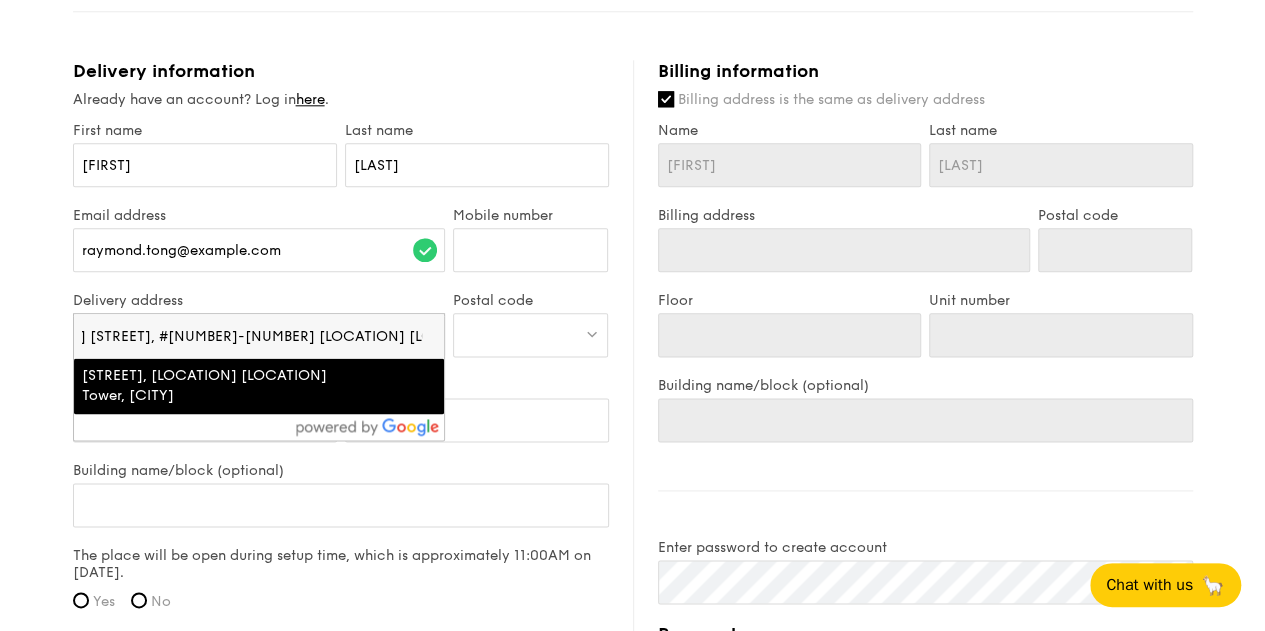 click on "[NUMBER] [STREET], #[NUMBER]-[NUMBER] [LOCATION] [LOCATION], [LOCATION]9 Straits View" at bounding box center (259, 336) 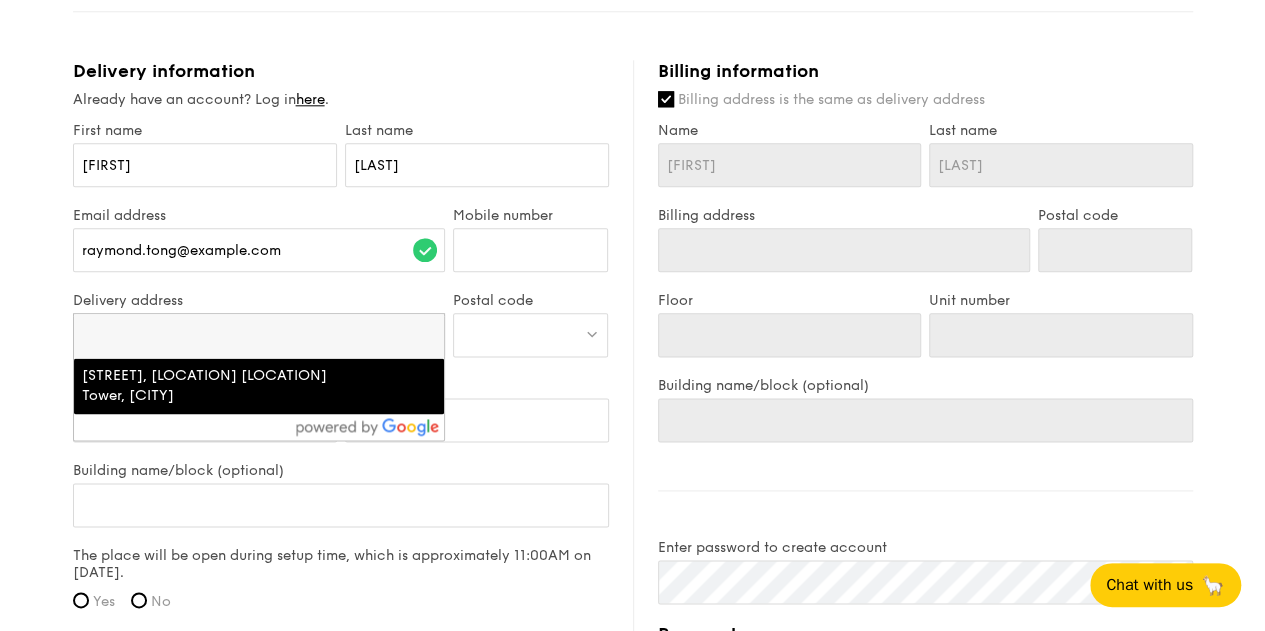 scroll, scrollTop: 0, scrollLeft: 0, axis: both 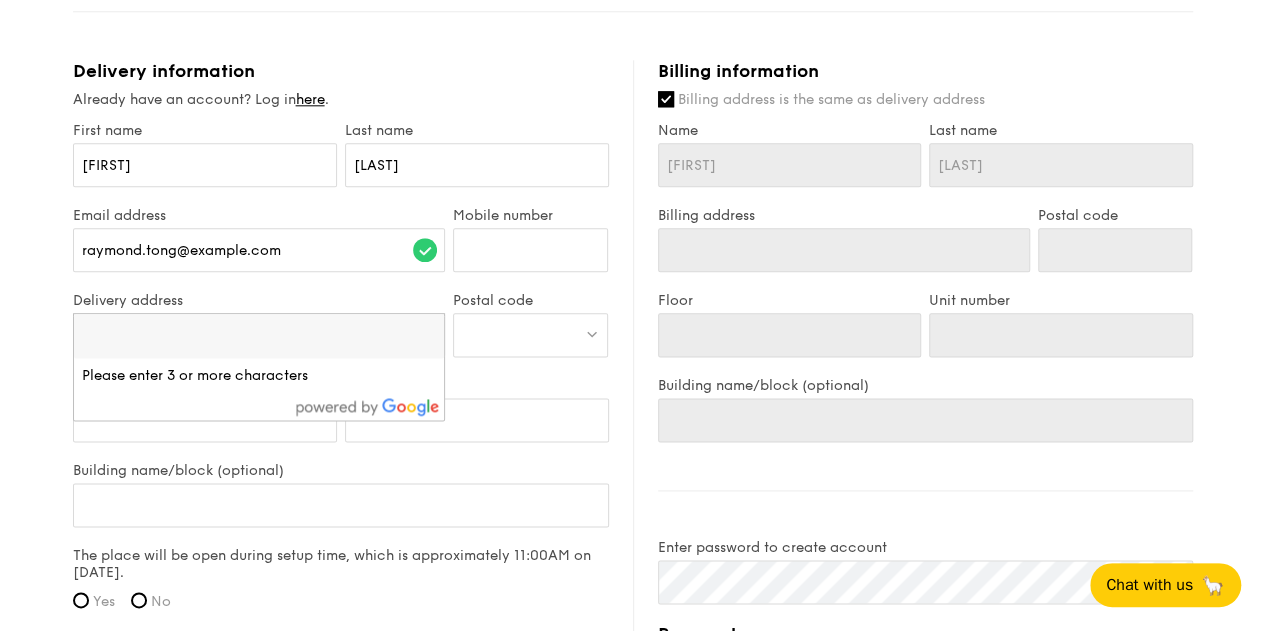 click at bounding box center (259, 336) 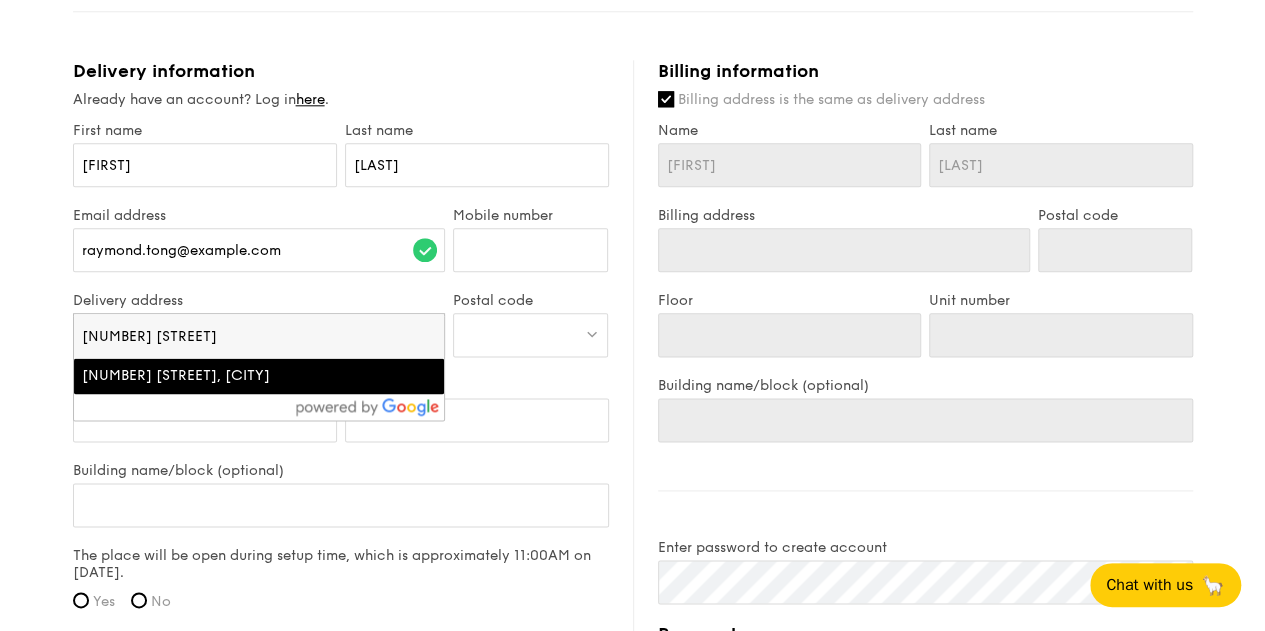 click on "[NUMBER] [STREET]" at bounding box center (259, 336) 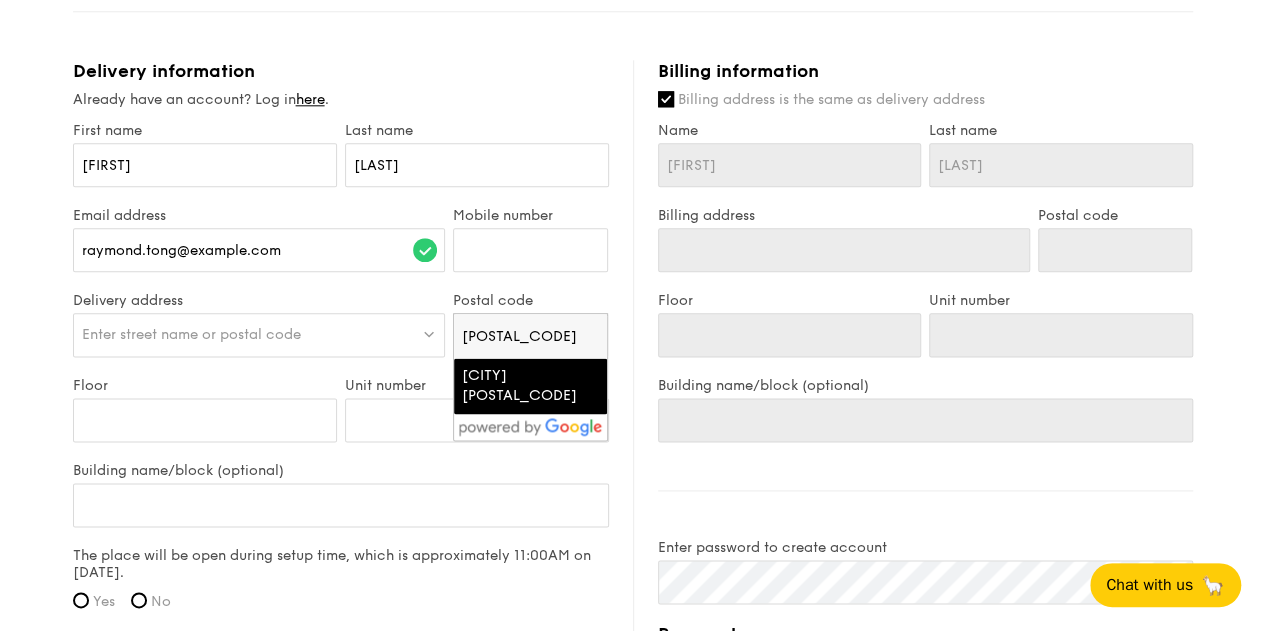 type on "[POSTAL_CODE]" 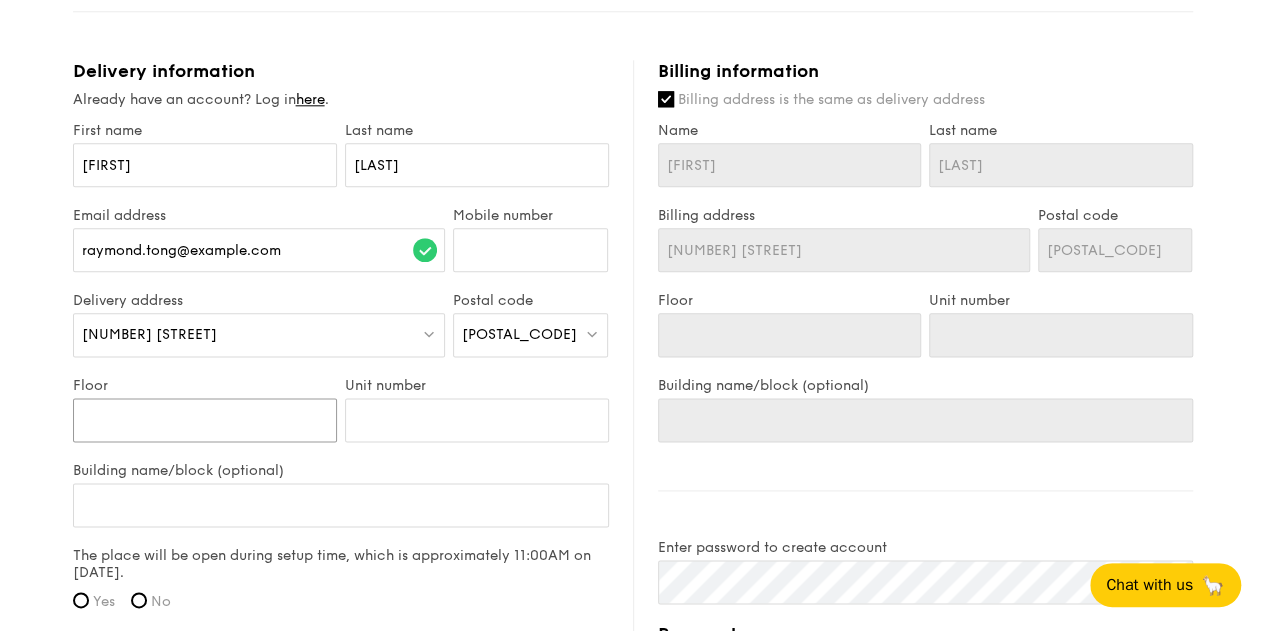 click on "Floor" at bounding box center [205, 420] 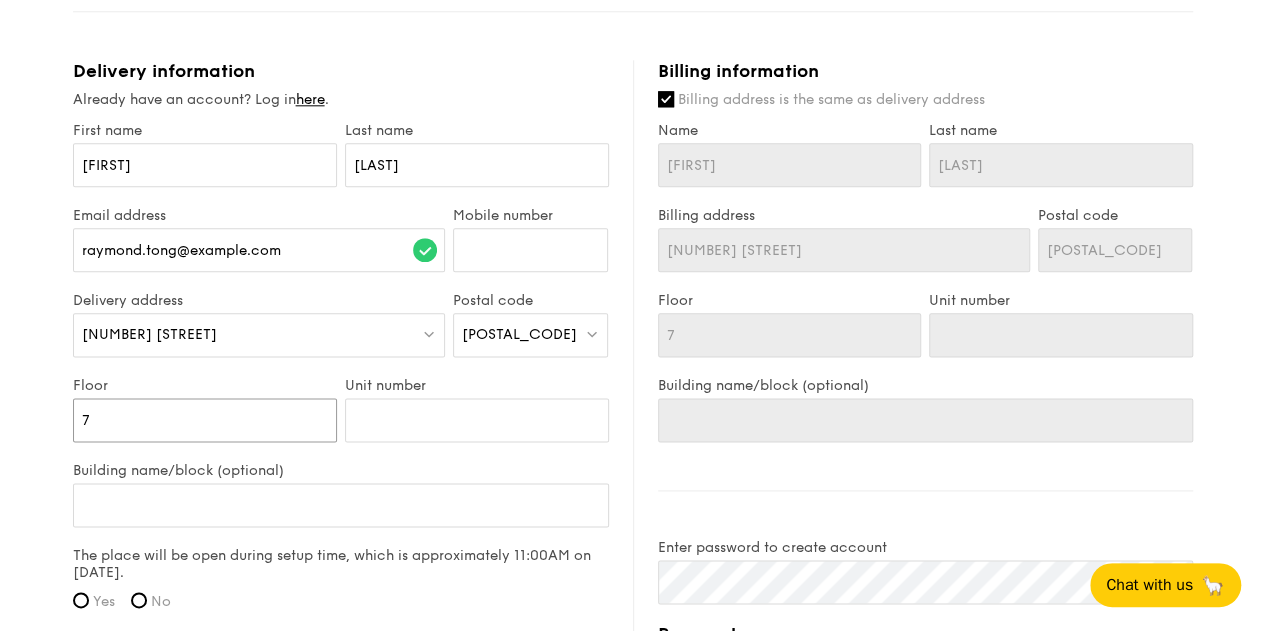 type on "7" 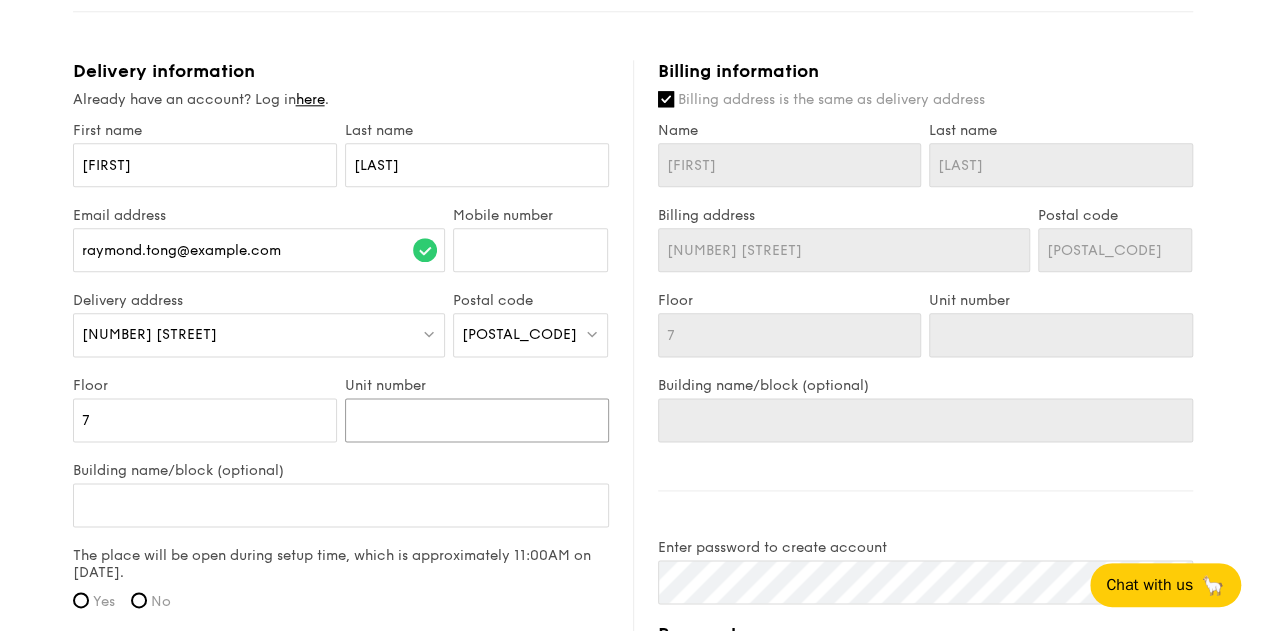 click on "Unit number" at bounding box center [477, 420] 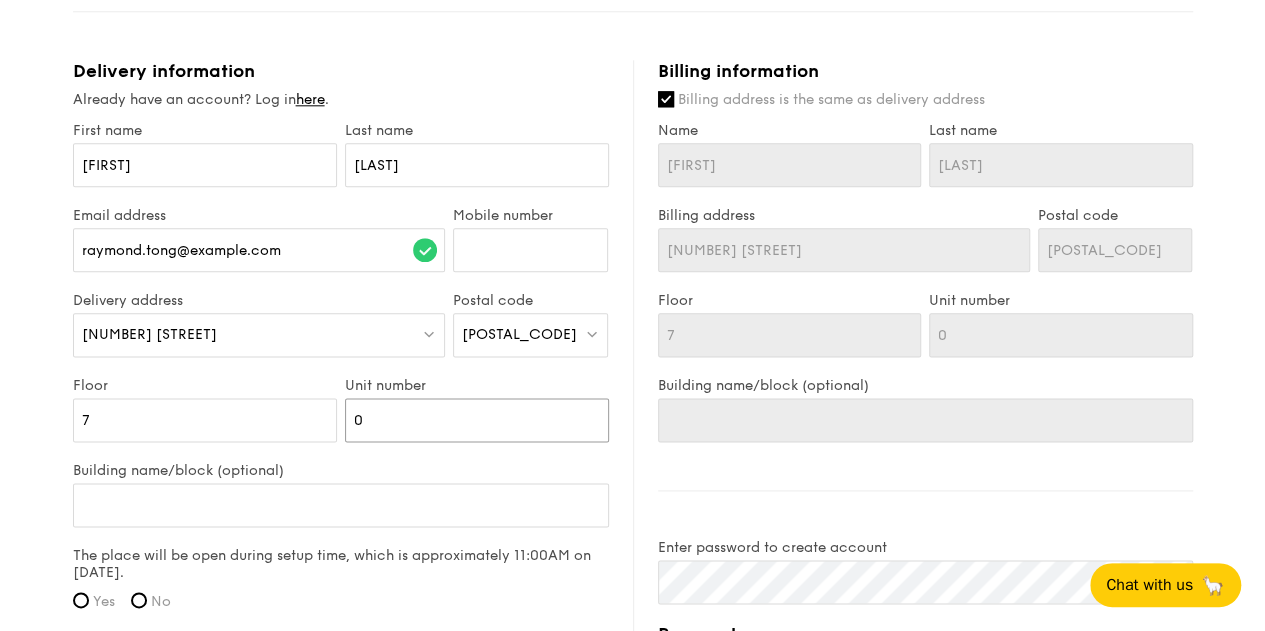 type on "01" 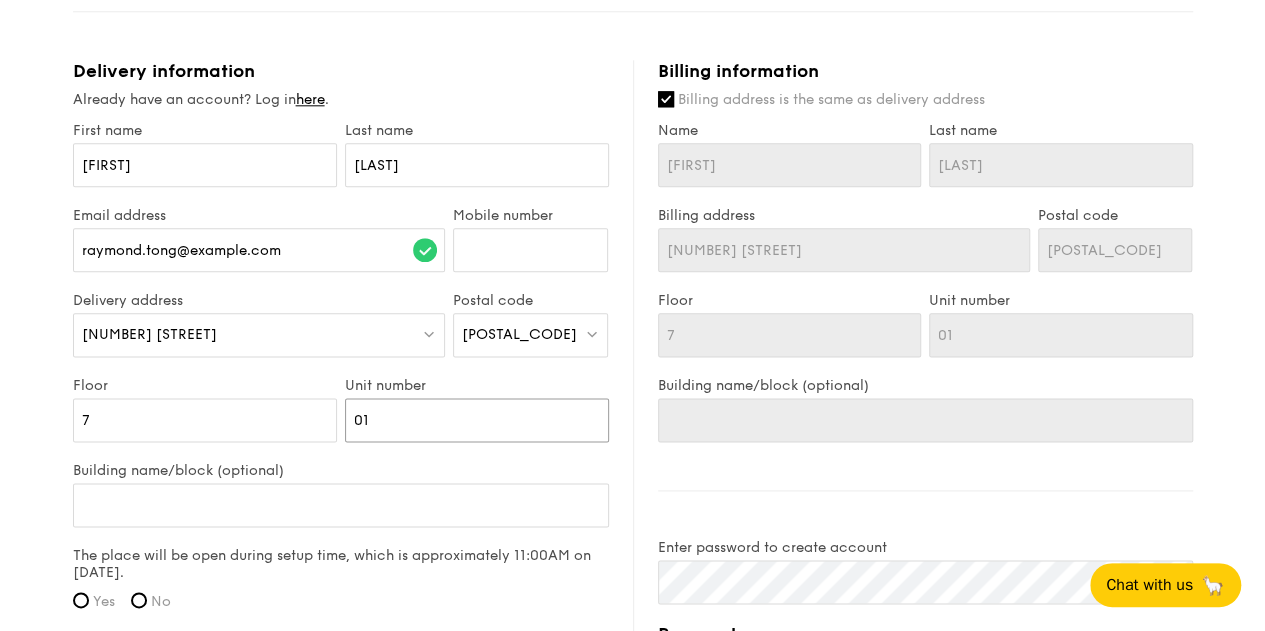 type on "01" 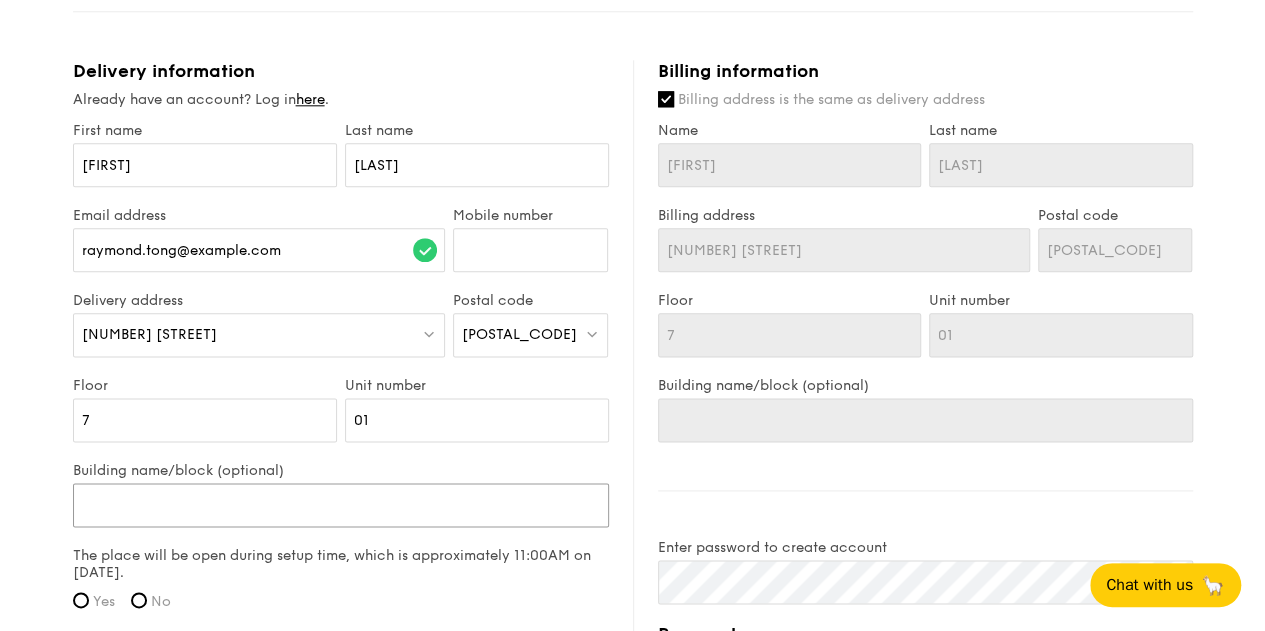 click on "Building name/block (optional)" at bounding box center (341, 505) 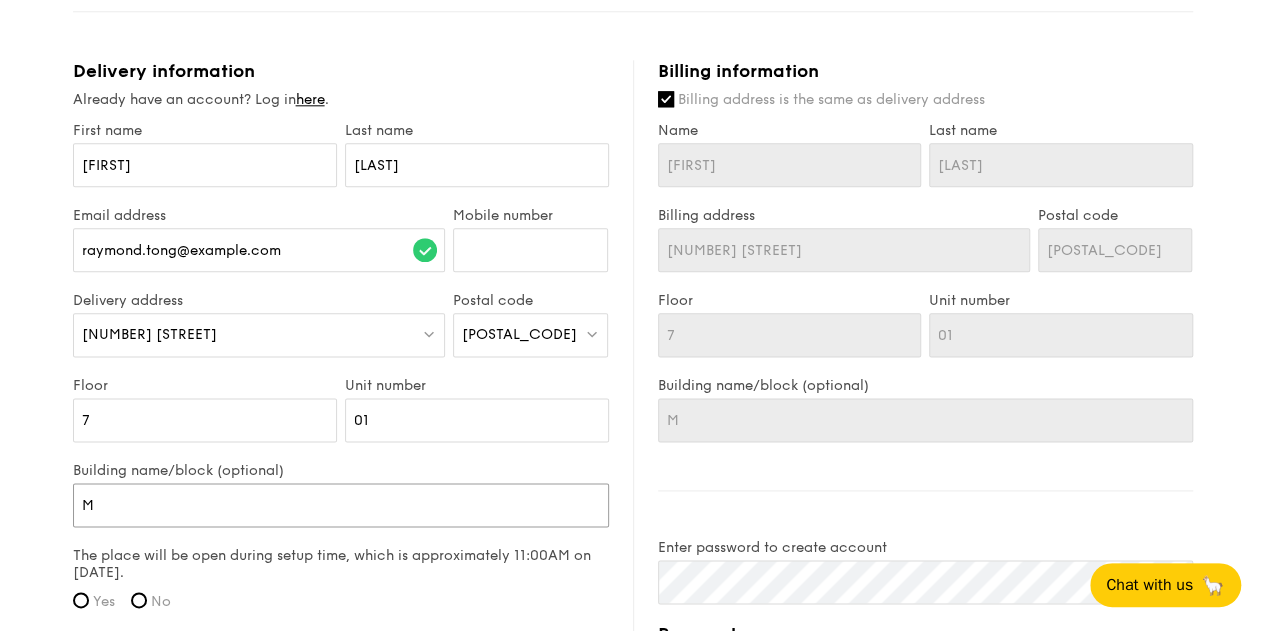 type on "Ma" 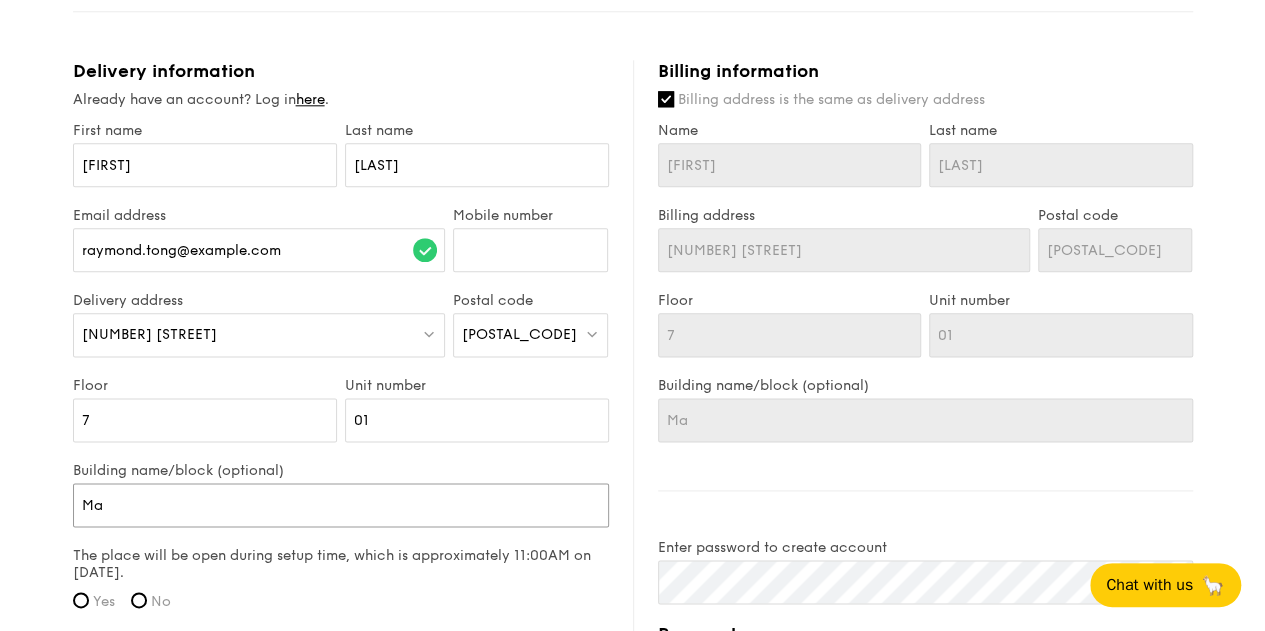 type on "[FIRST]" 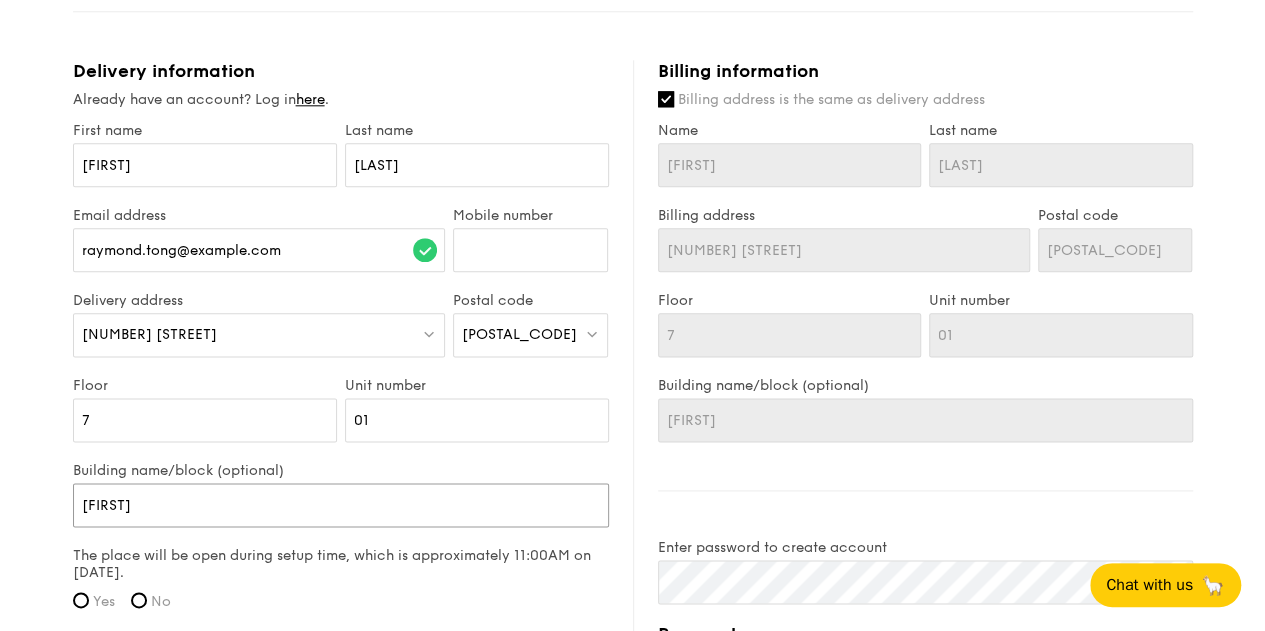 type on "[LOCATION]" 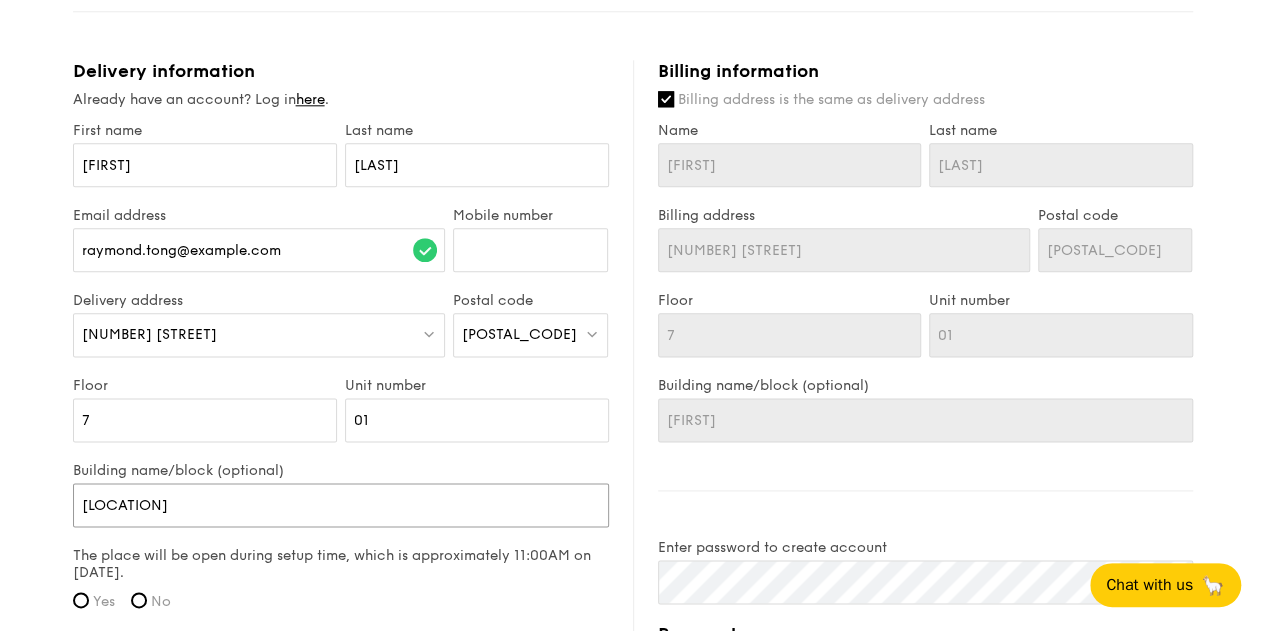 type on "[LOCATION]" 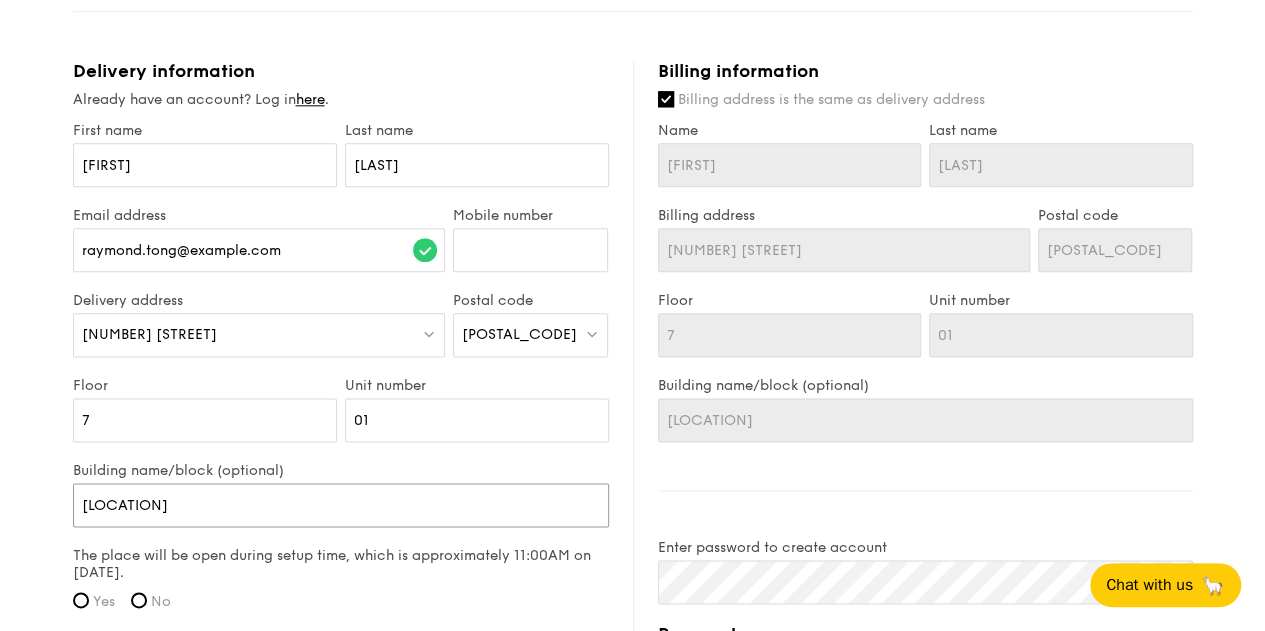 type on "[LOCATION]" 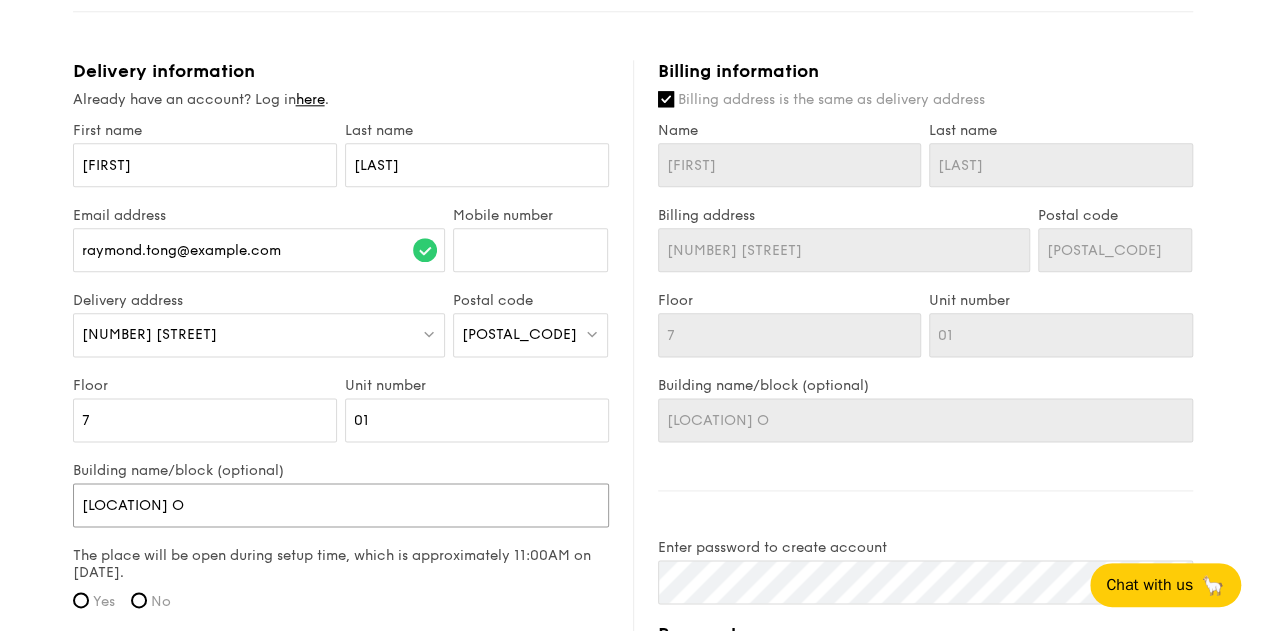 type on "[LOCATION] On" 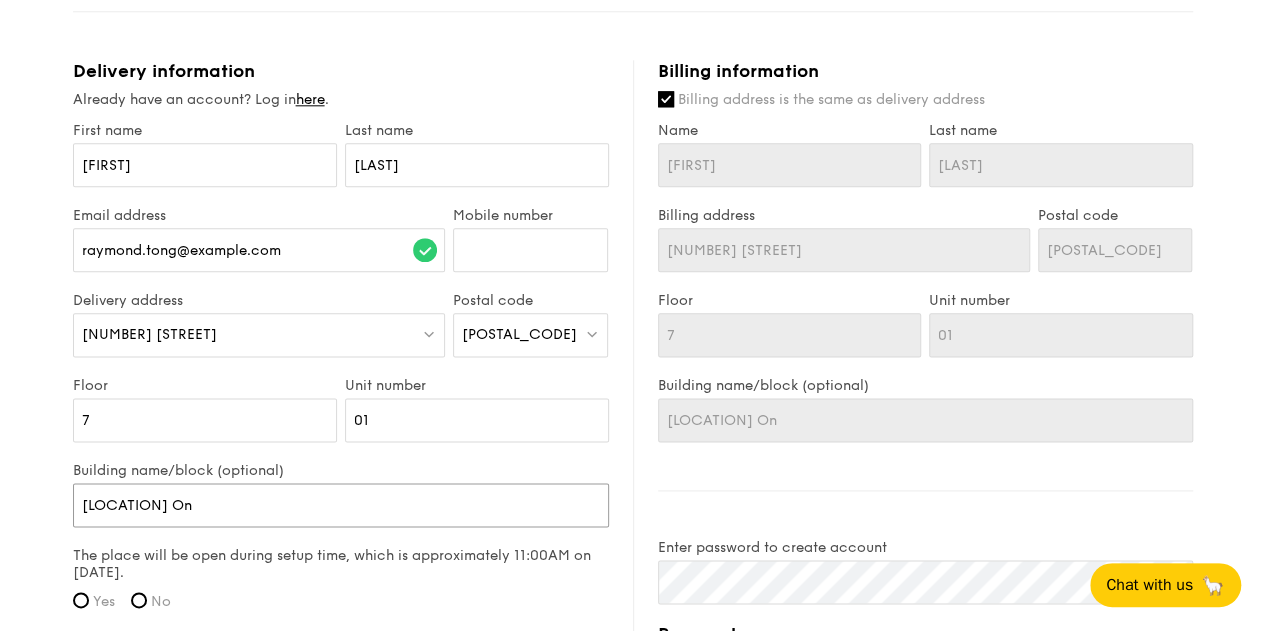 type on "[LOCATION]" 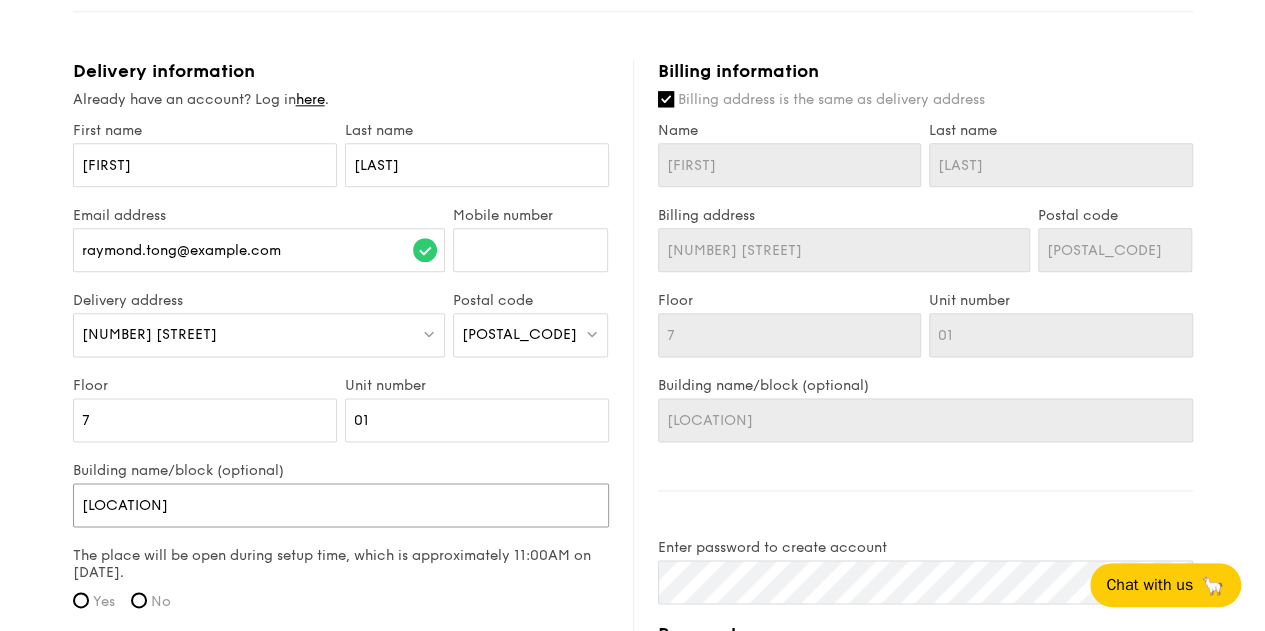 type on "[LOCATION]," 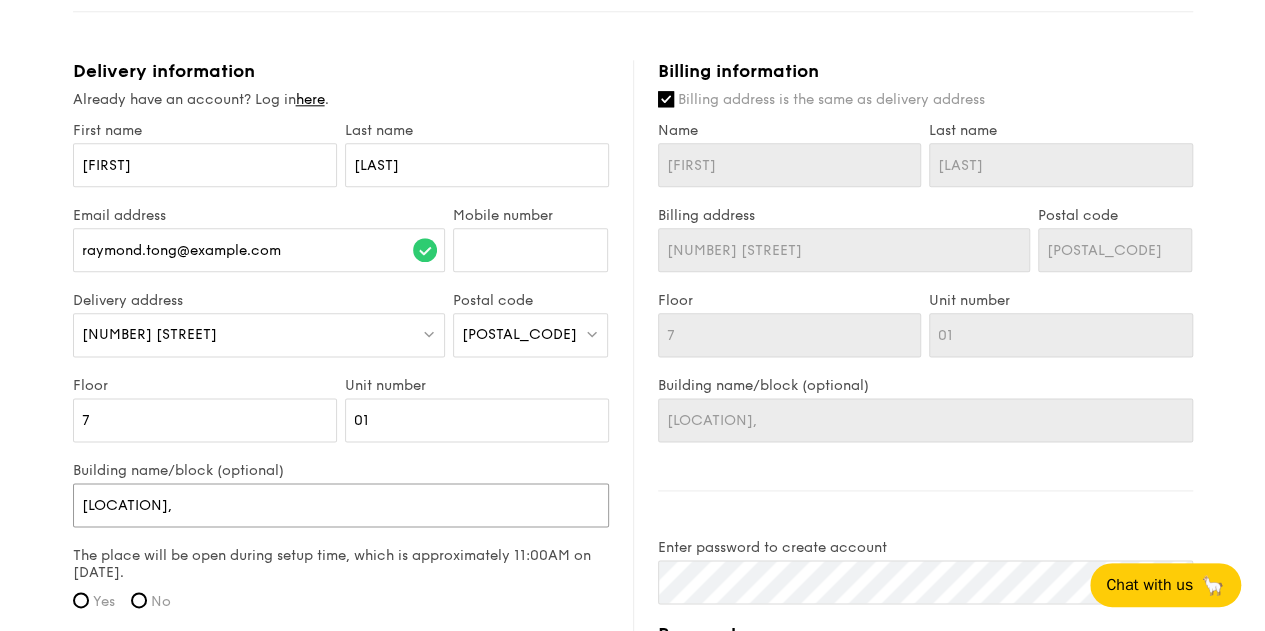 type on "[LOCATION]," 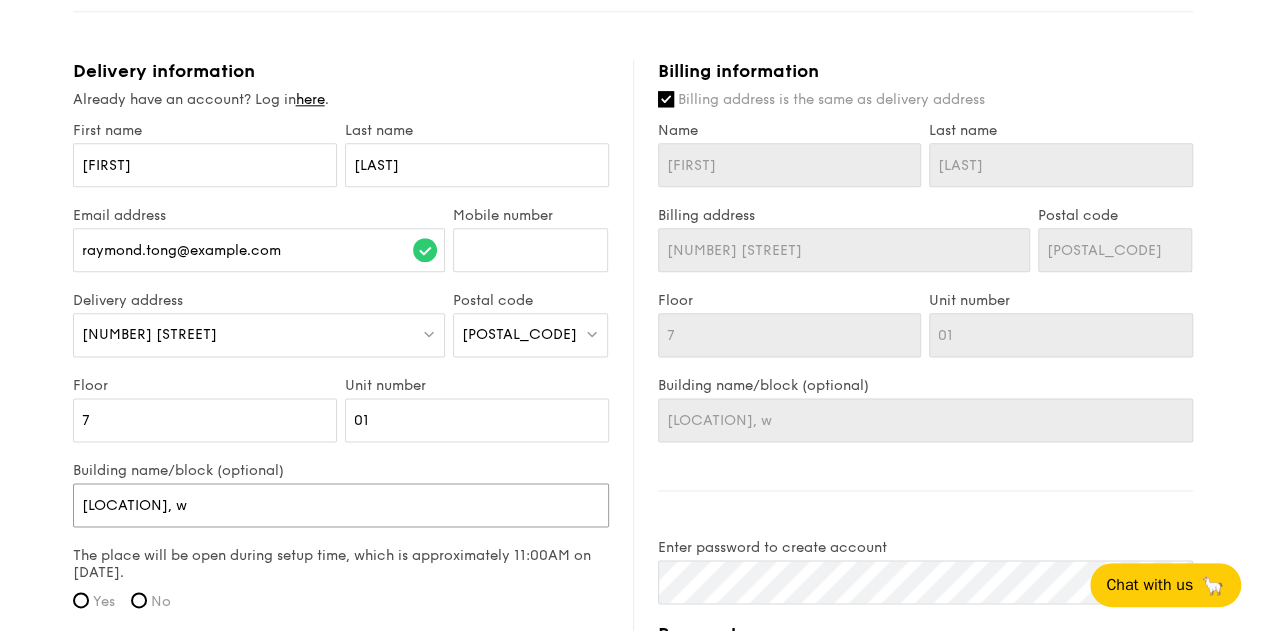 type on "[LOCATION], we" 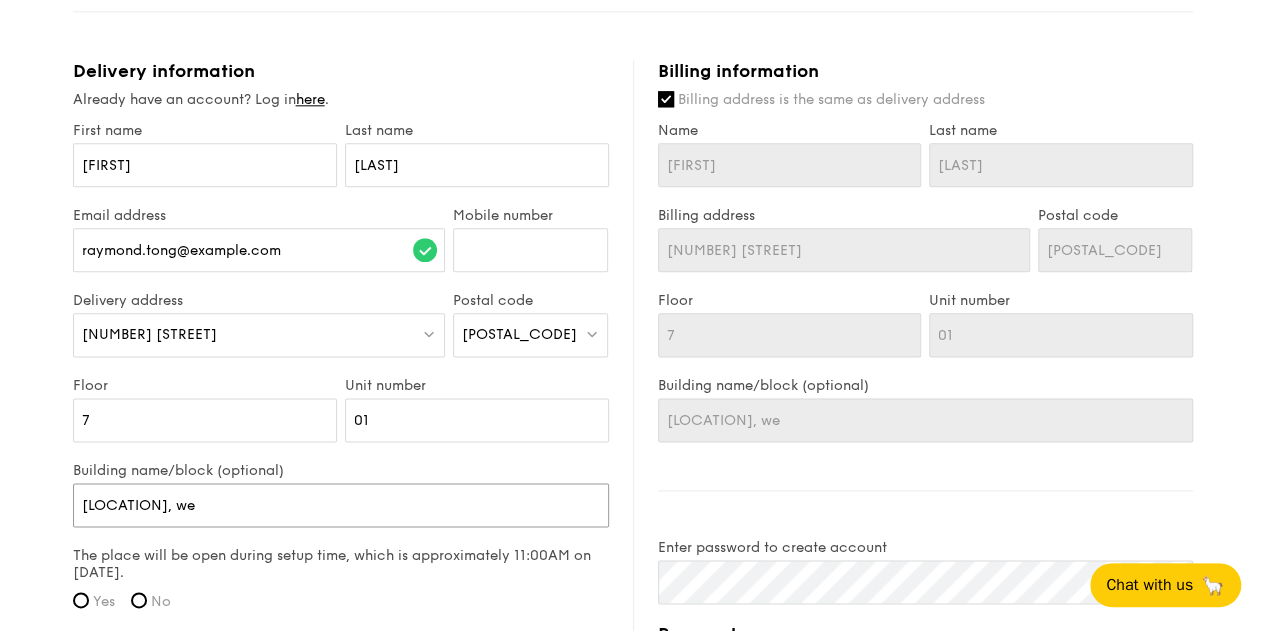 type on "[LOCATION], [LOCATION]" 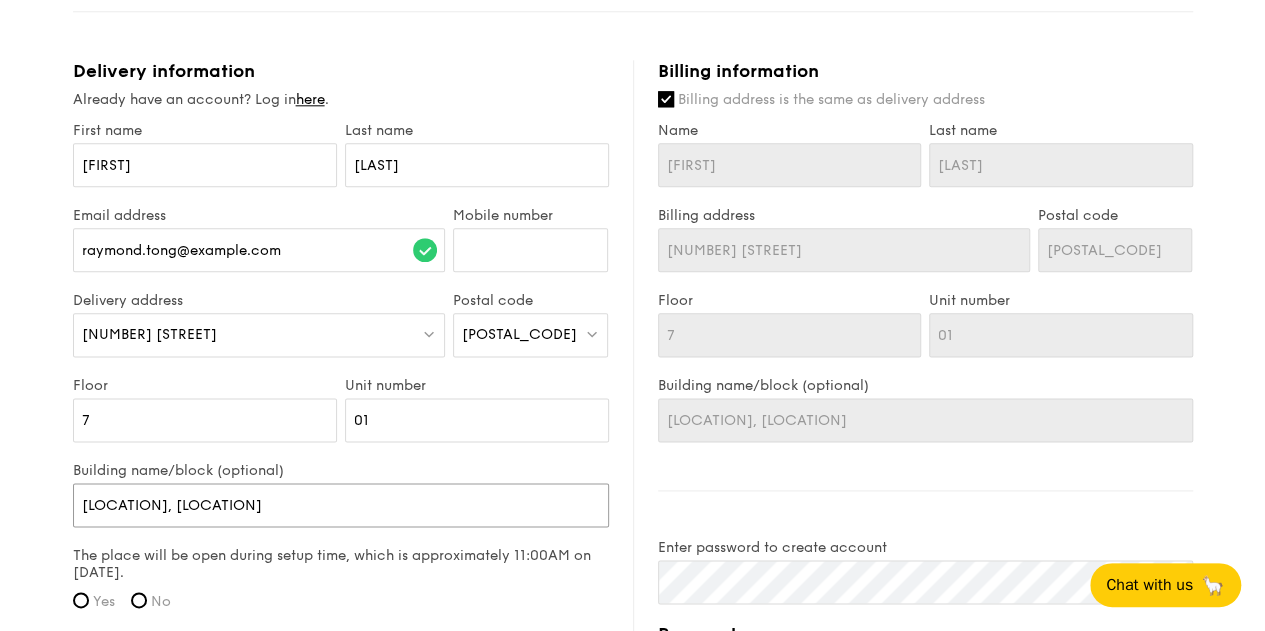 type on "[LOCATION], [LOCATION]" 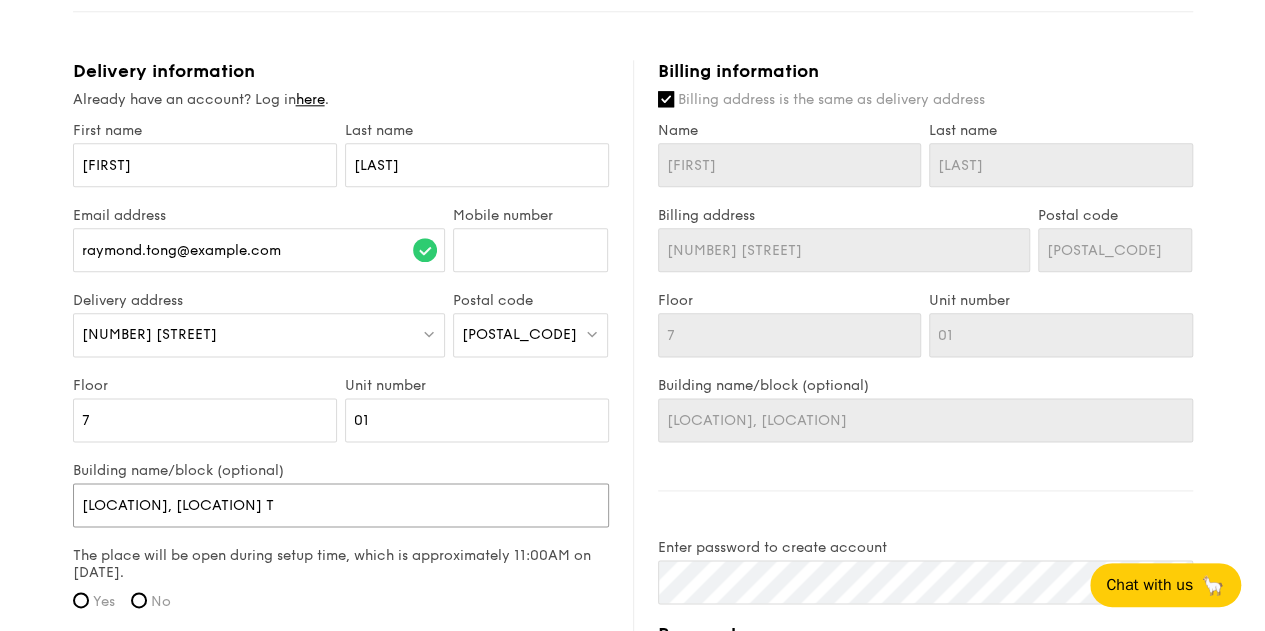 type on "[LOCATION], [LOCATION] T" 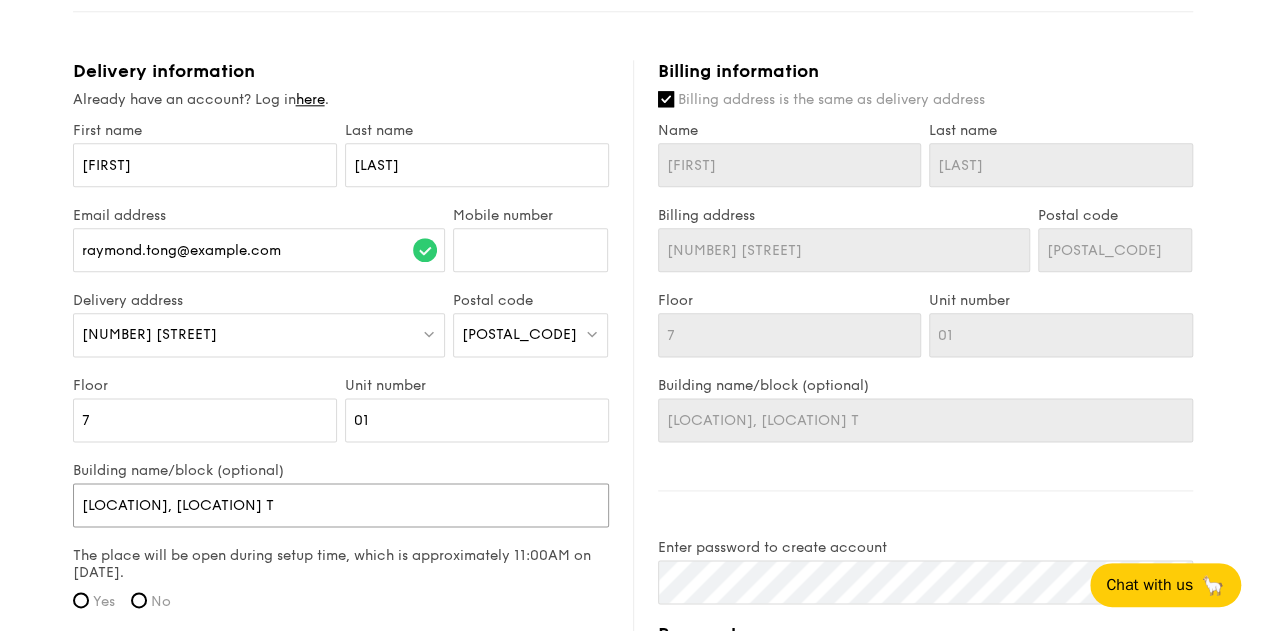type on "[LOCATION], [LOCATION] To" 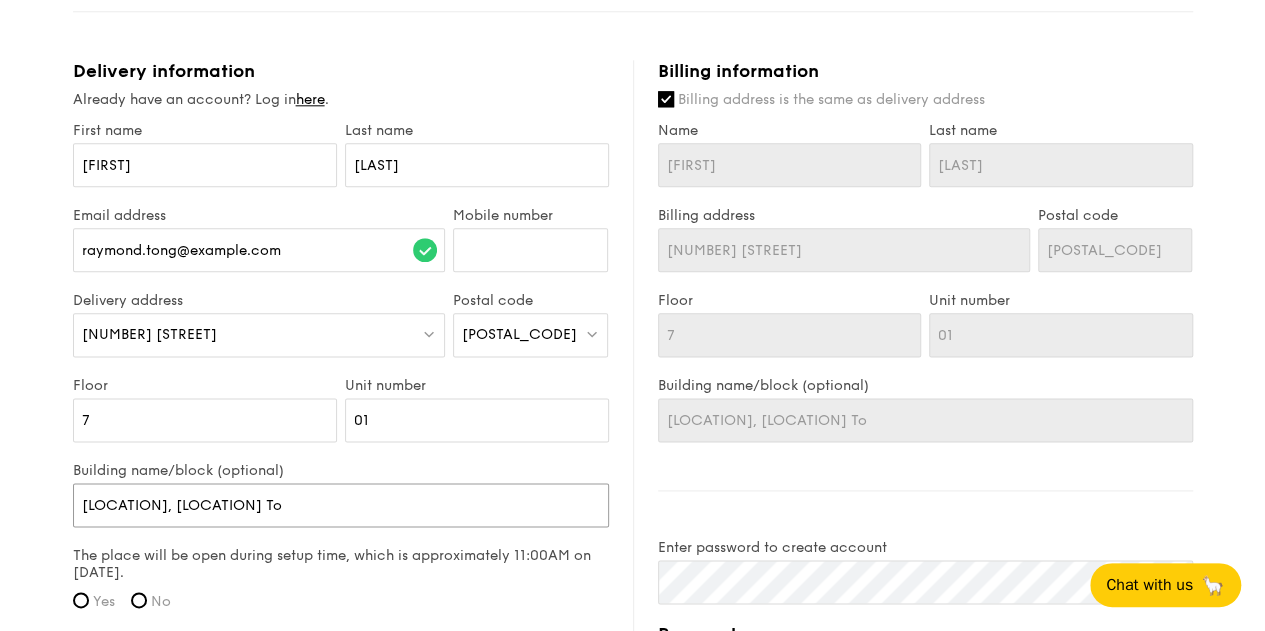 type on "[LOCATION], [LOCATION] Tow" 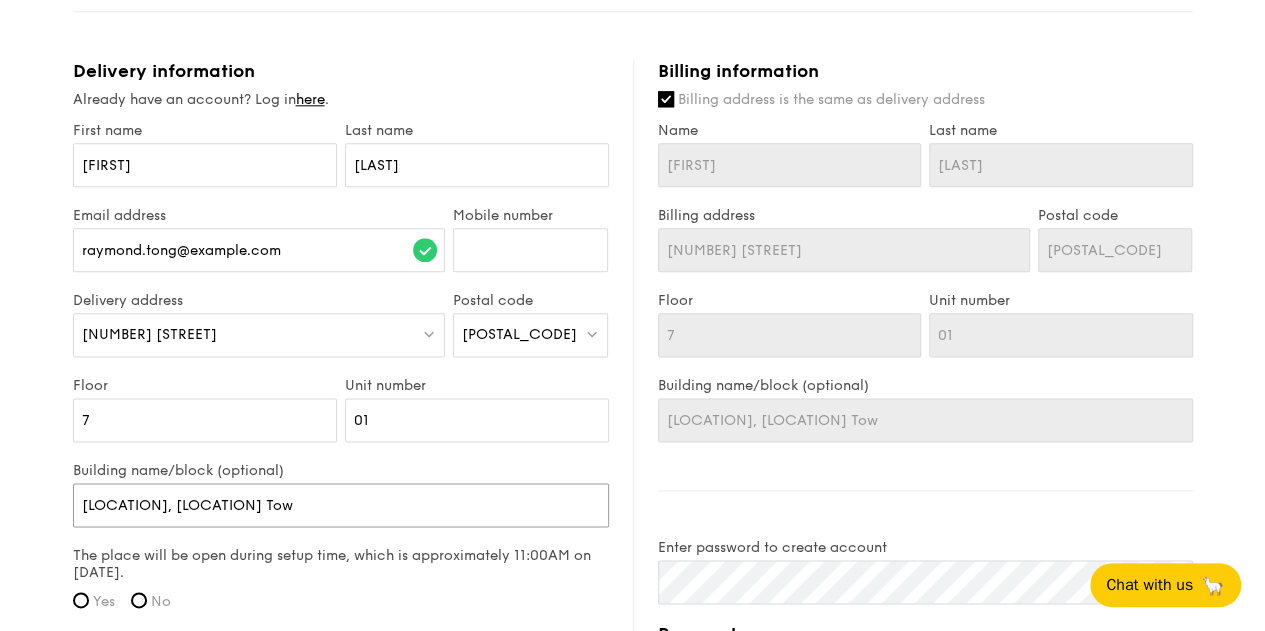 type on "[LOCATION], [LOCATION] Towe" 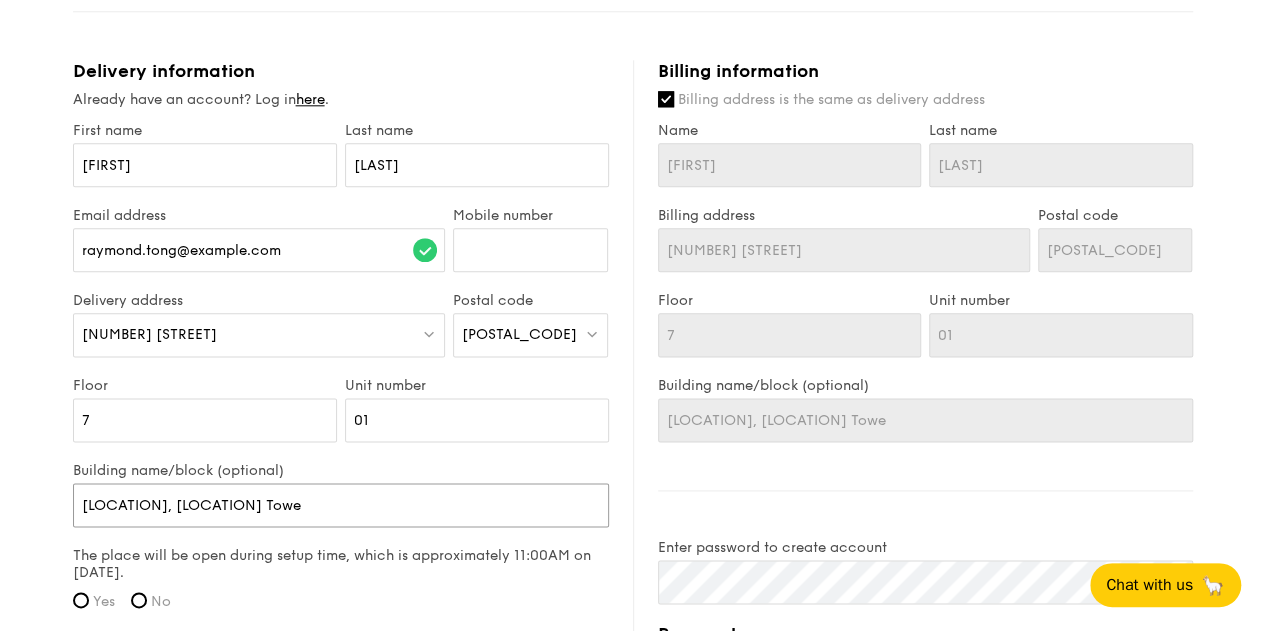 type on "[LOCATION], [LOCATION] Tower" 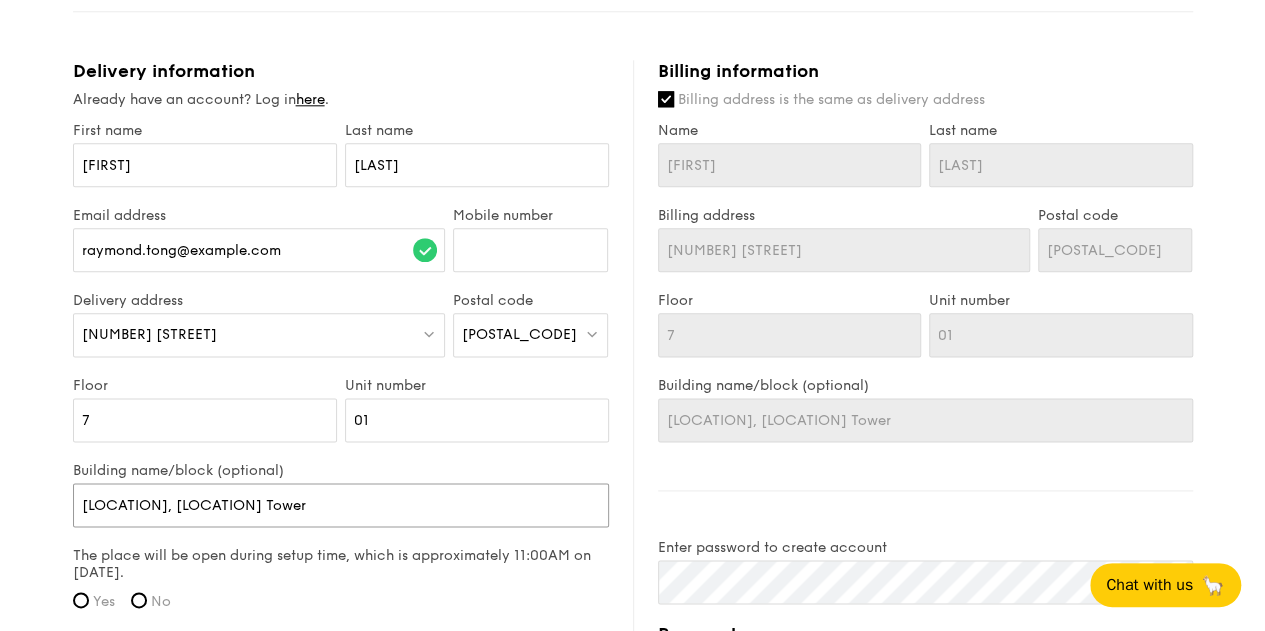 click on "[LOCATION], [LOCATION] Tower" at bounding box center (341, 505) 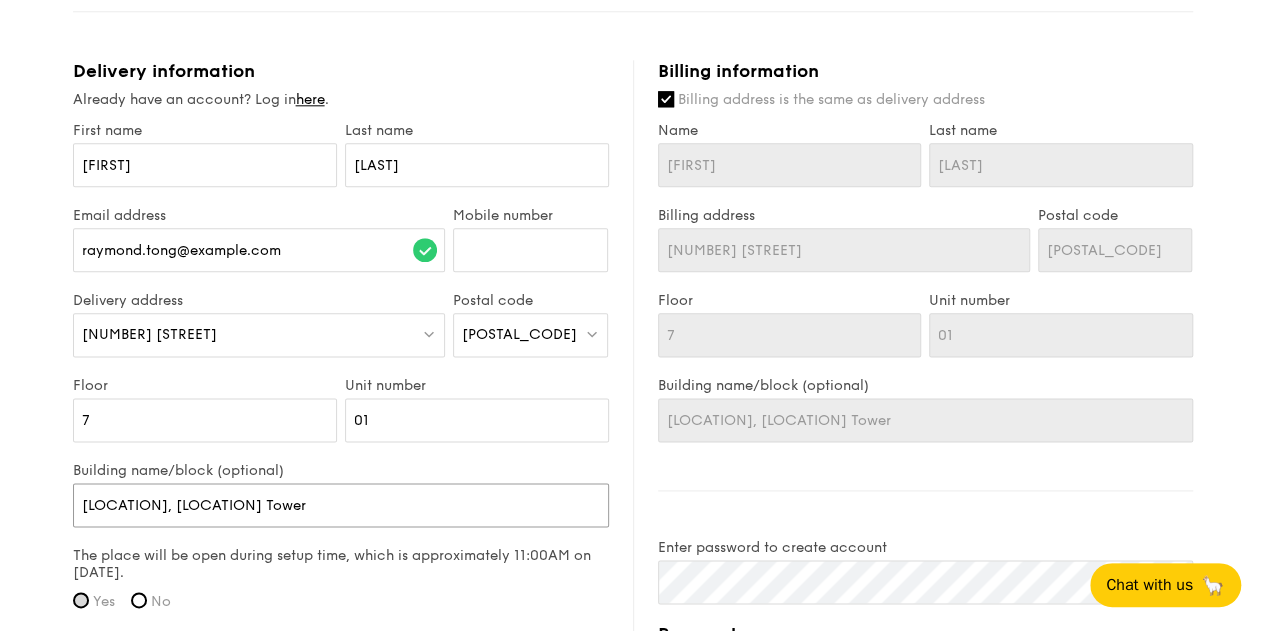 type on "[LOCATION], [LOCATION] Tower" 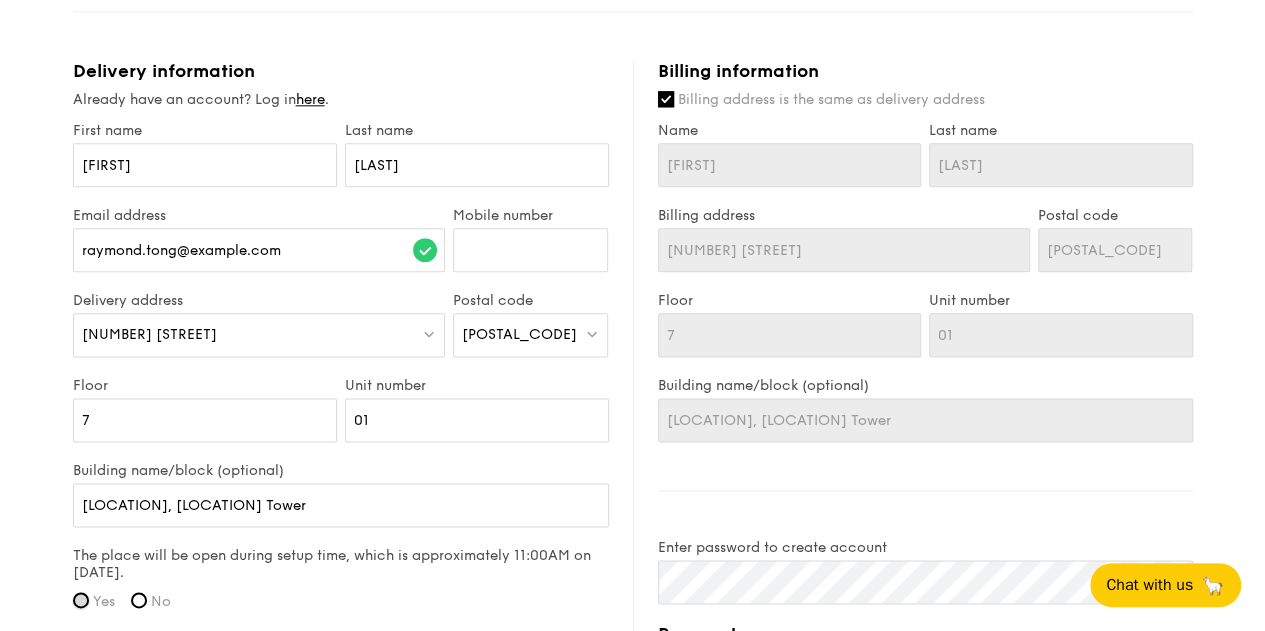 click on "Yes" at bounding box center [81, 600] 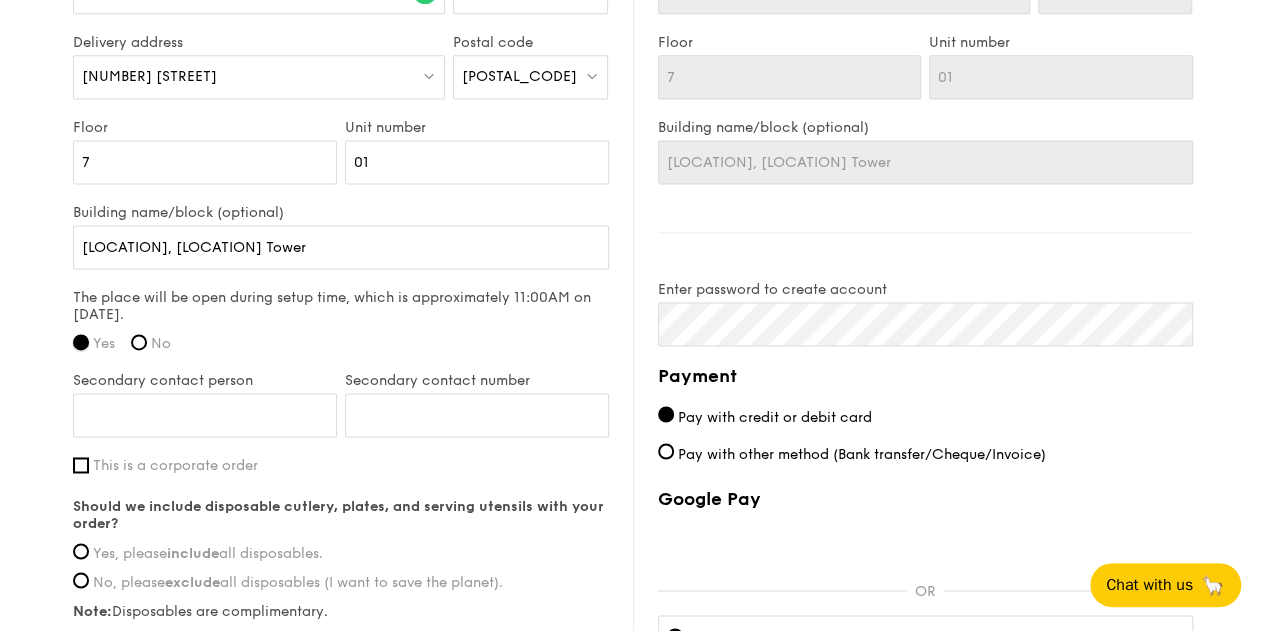 scroll, scrollTop: 1400, scrollLeft: 0, axis: vertical 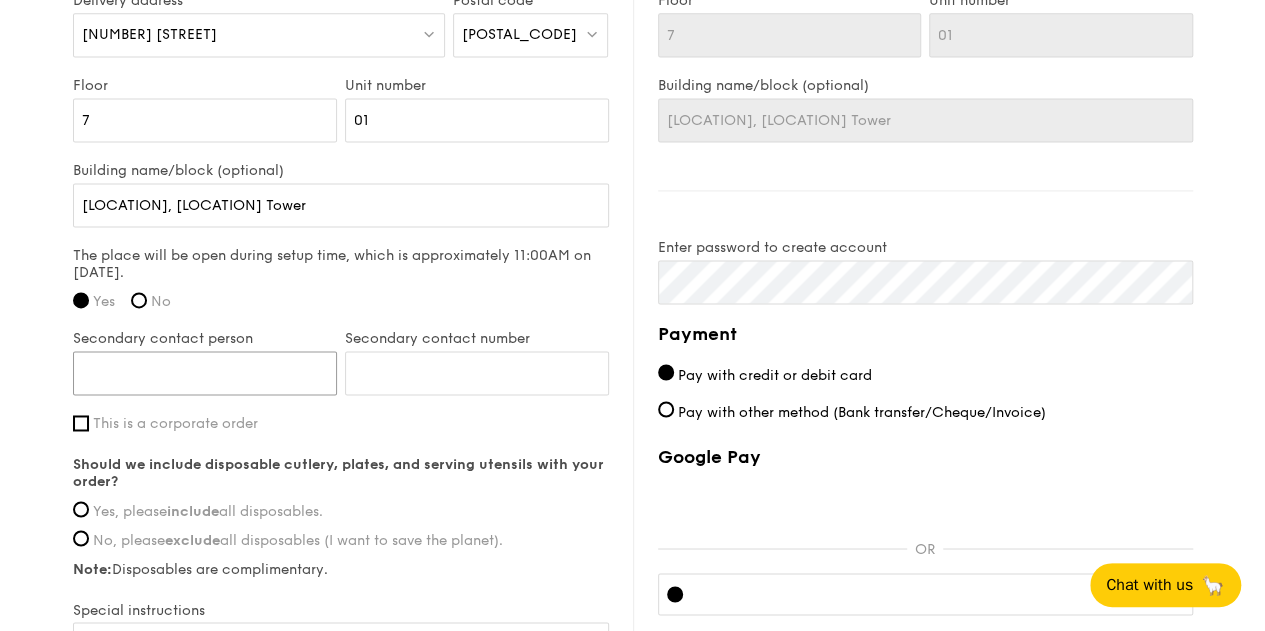 click on "Secondary contact person" at bounding box center [205, 373] 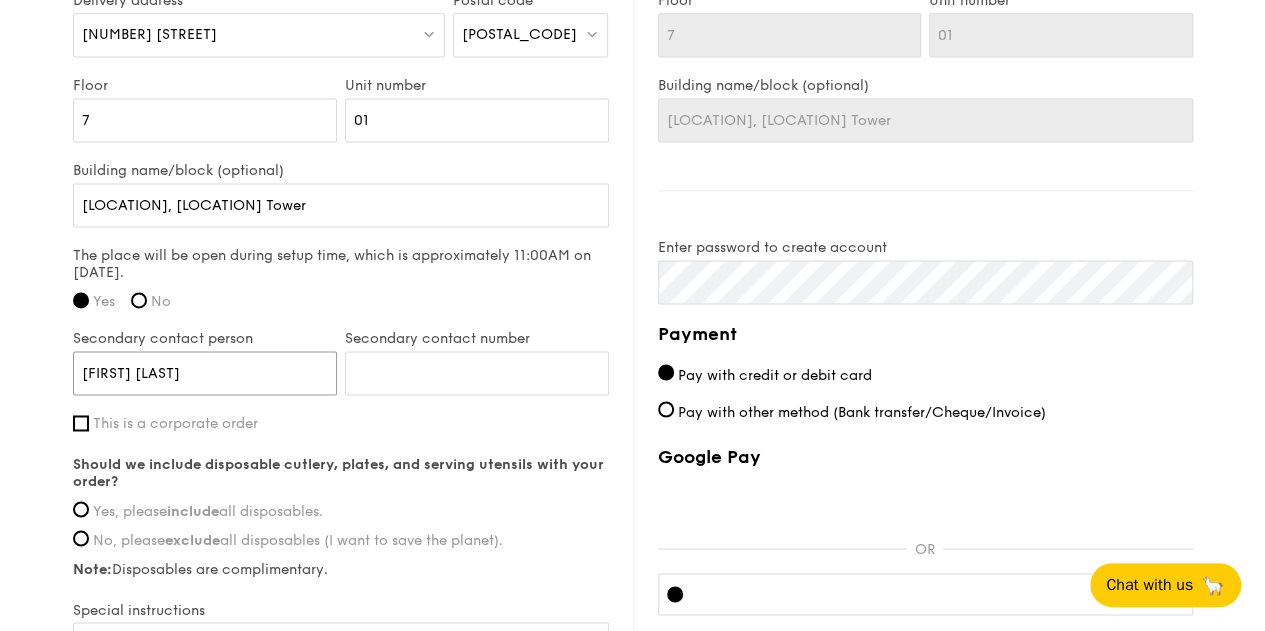 type on "[FIRST] [LAST]" 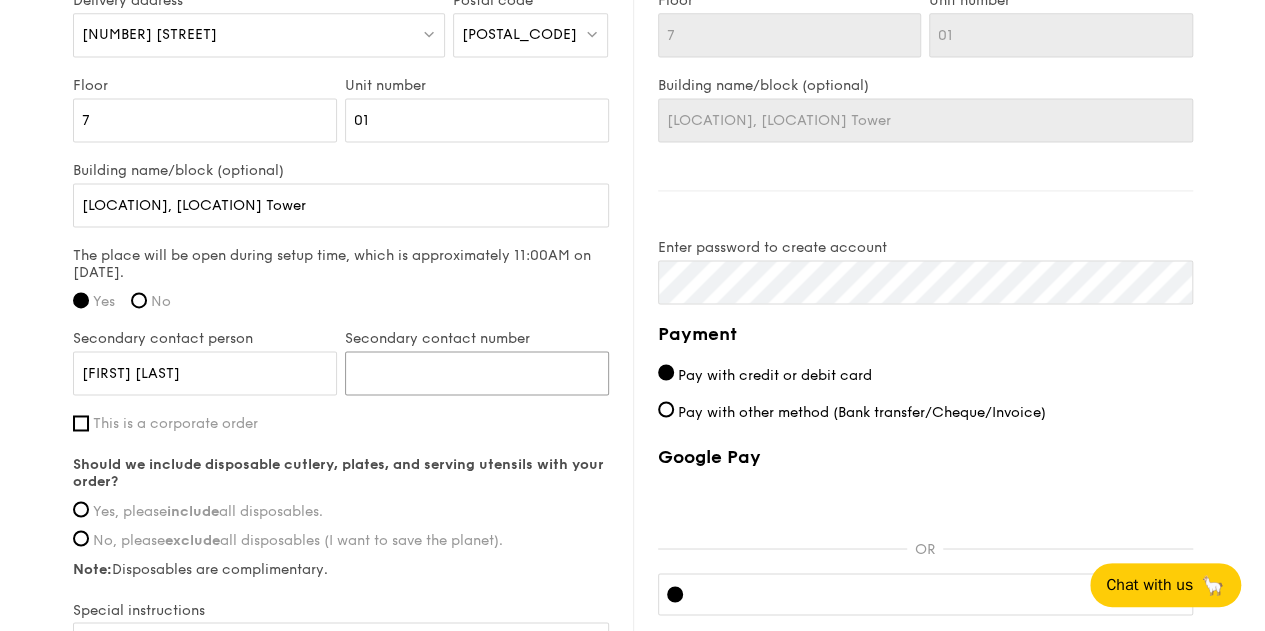 click on "Secondary contact number" at bounding box center (477, 373) 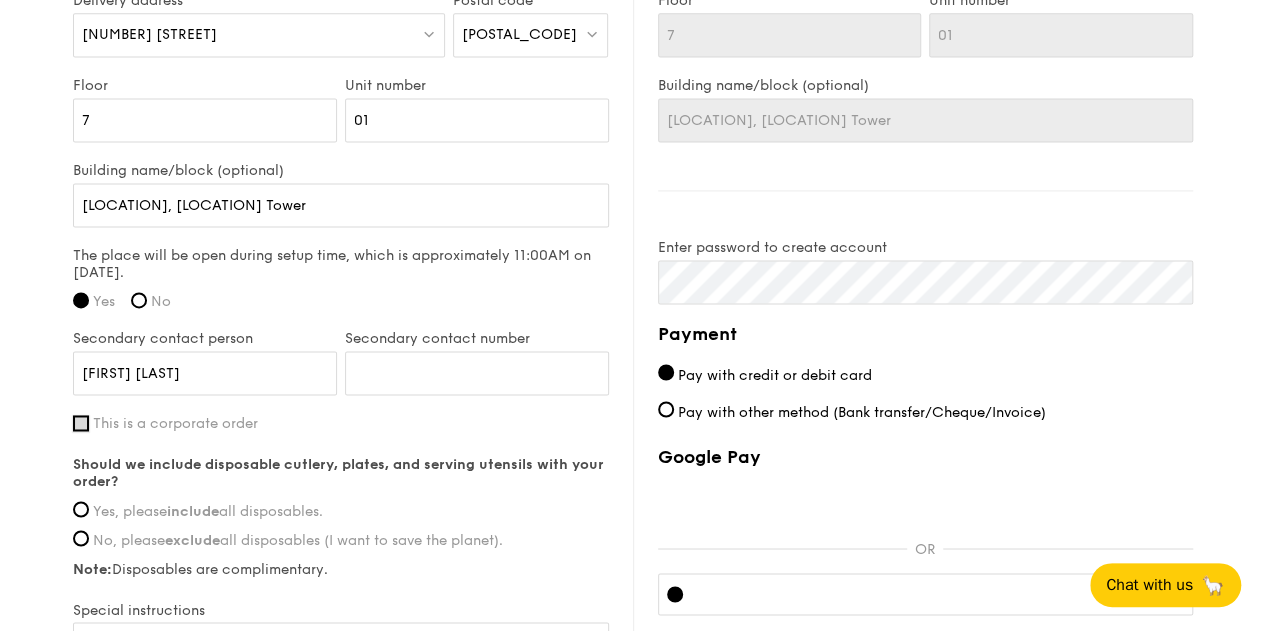 click on "This is a corporate order" at bounding box center (81, 423) 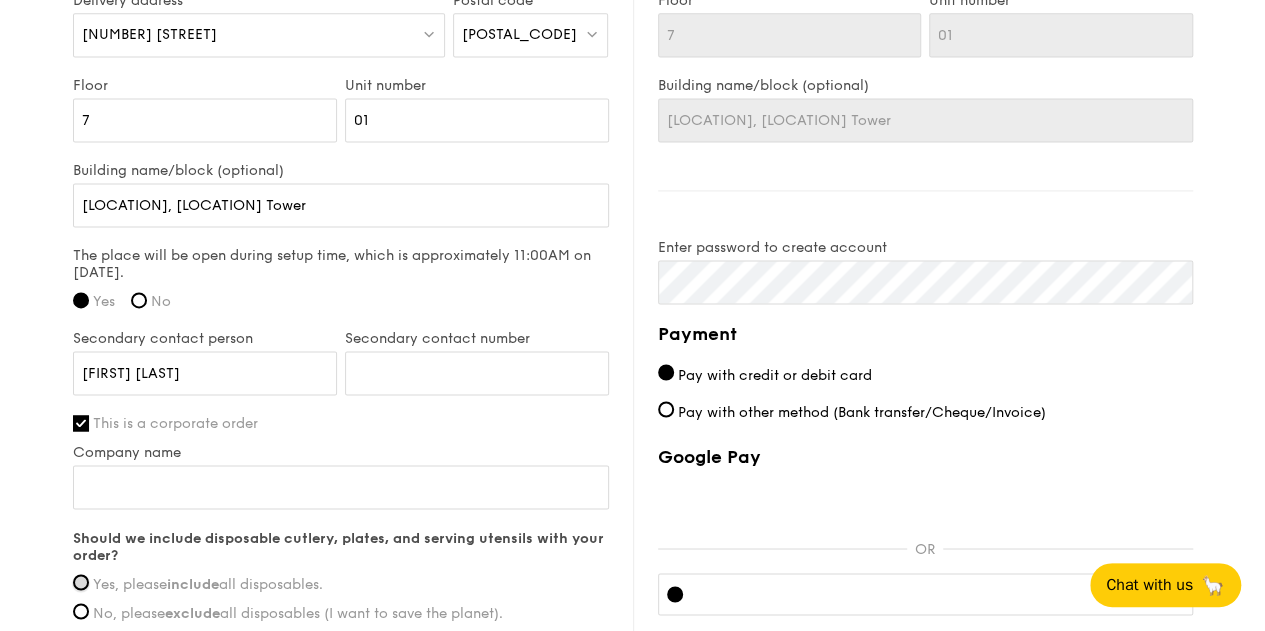 click on "Yes, please  include  all disposables." at bounding box center (81, 582) 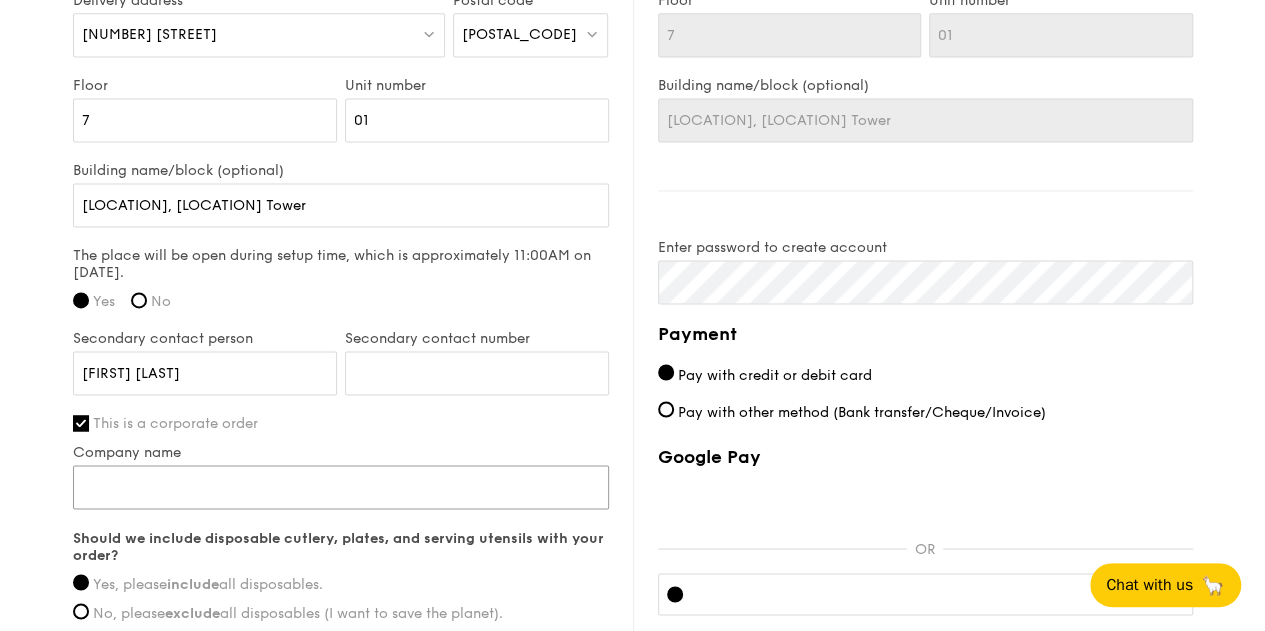 click on "Company name" at bounding box center [341, 487] 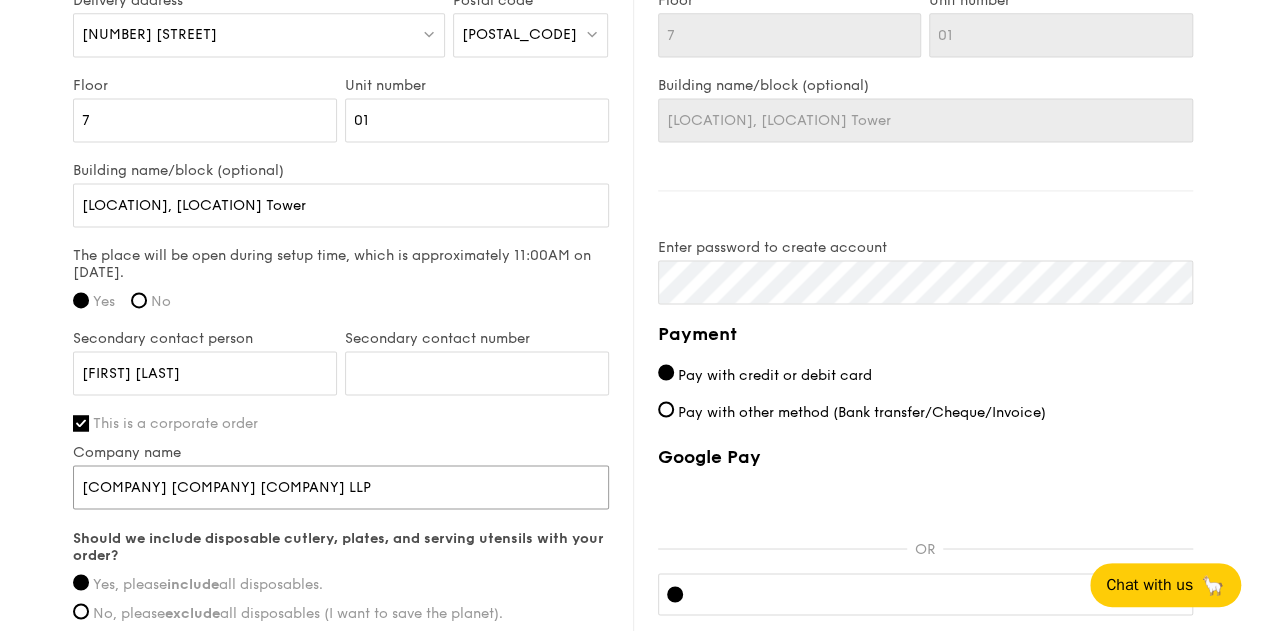 type on "[COMPANY] [COMPANY] [COMPANY] LLP" 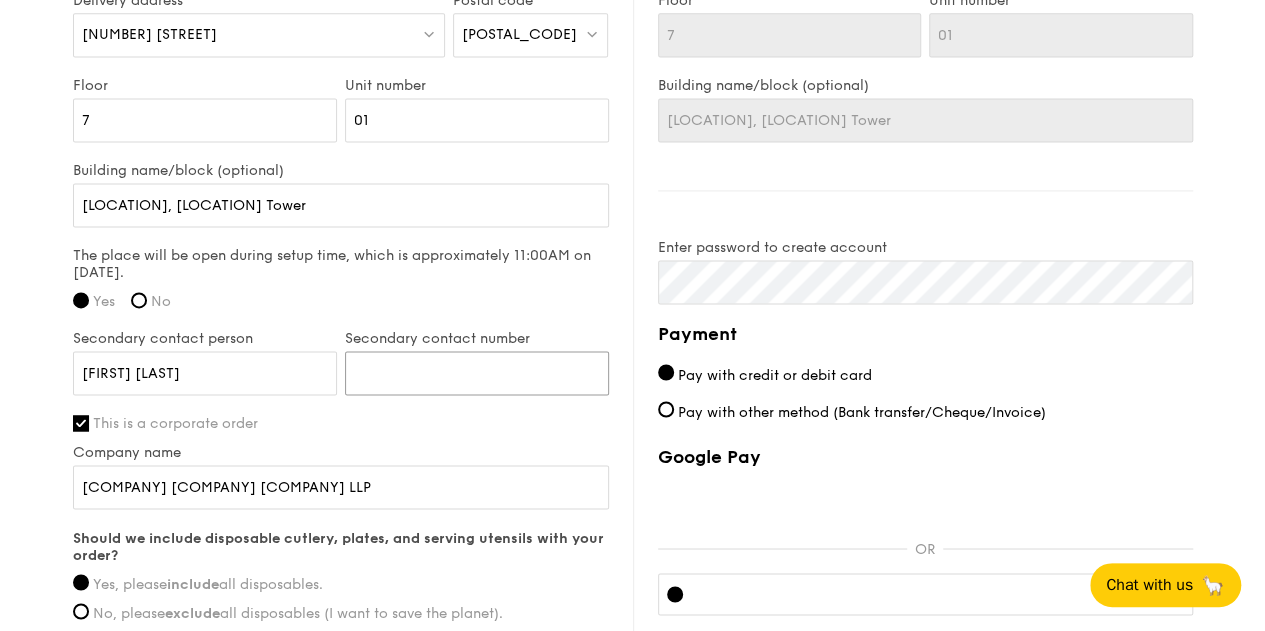 click on "Secondary contact number" at bounding box center (477, 373) 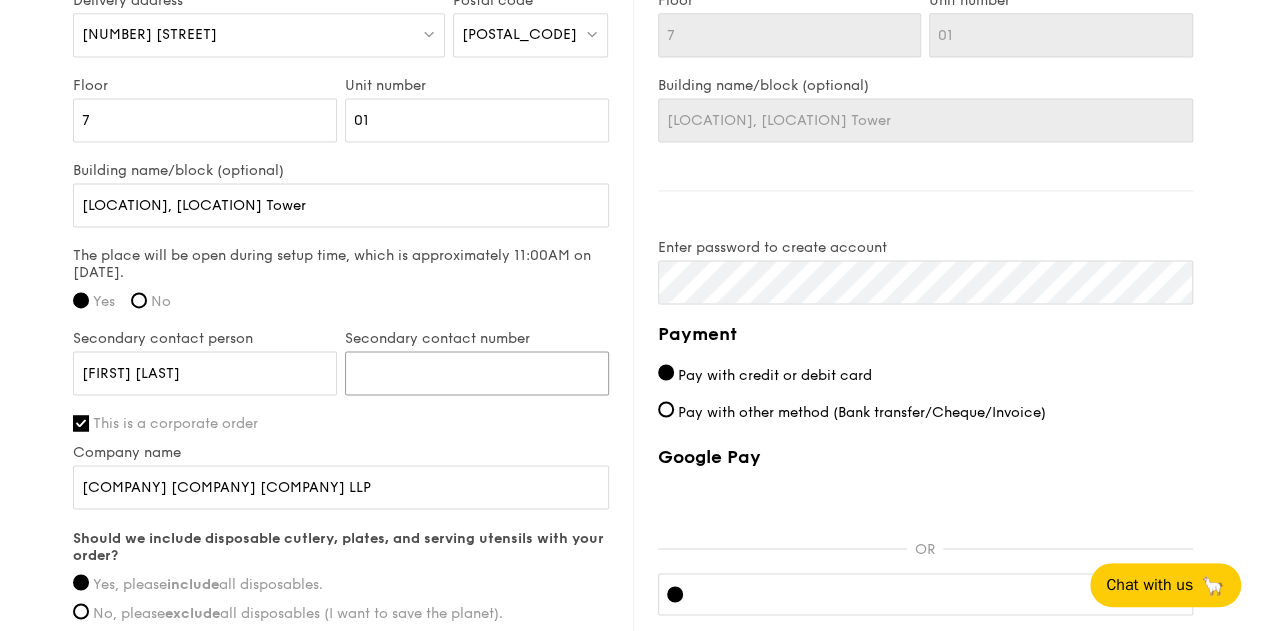paste on "[PHONE]" 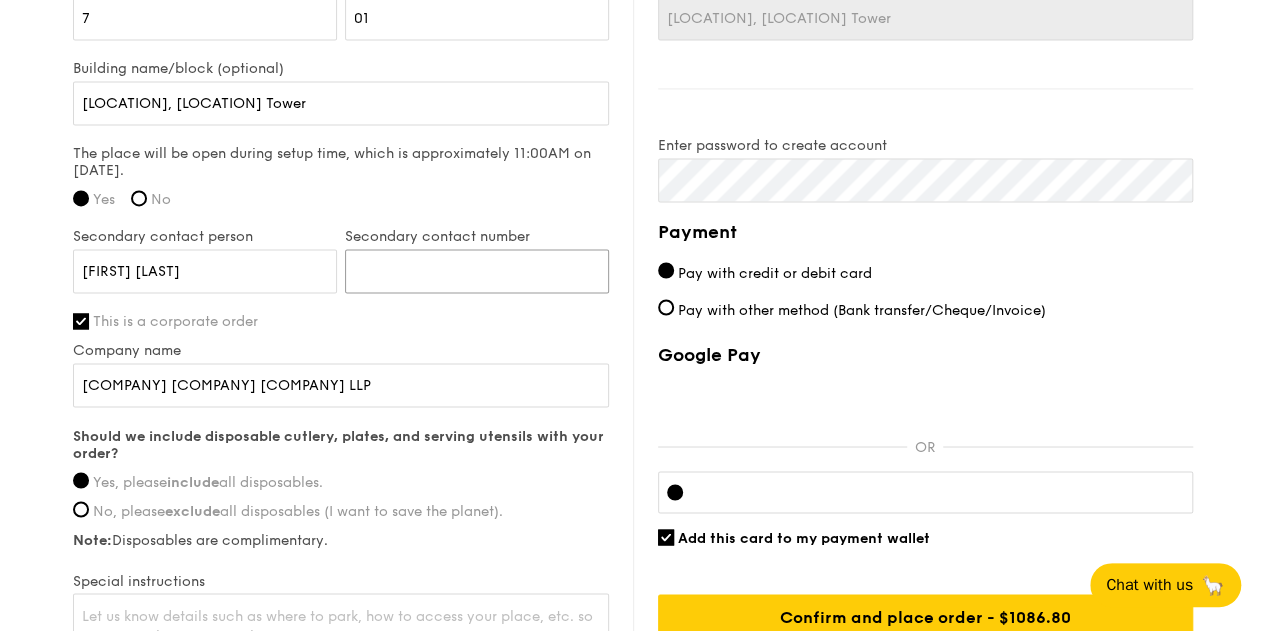 scroll, scrollTop: 1600, scrollLeft: 0, axis: vertical 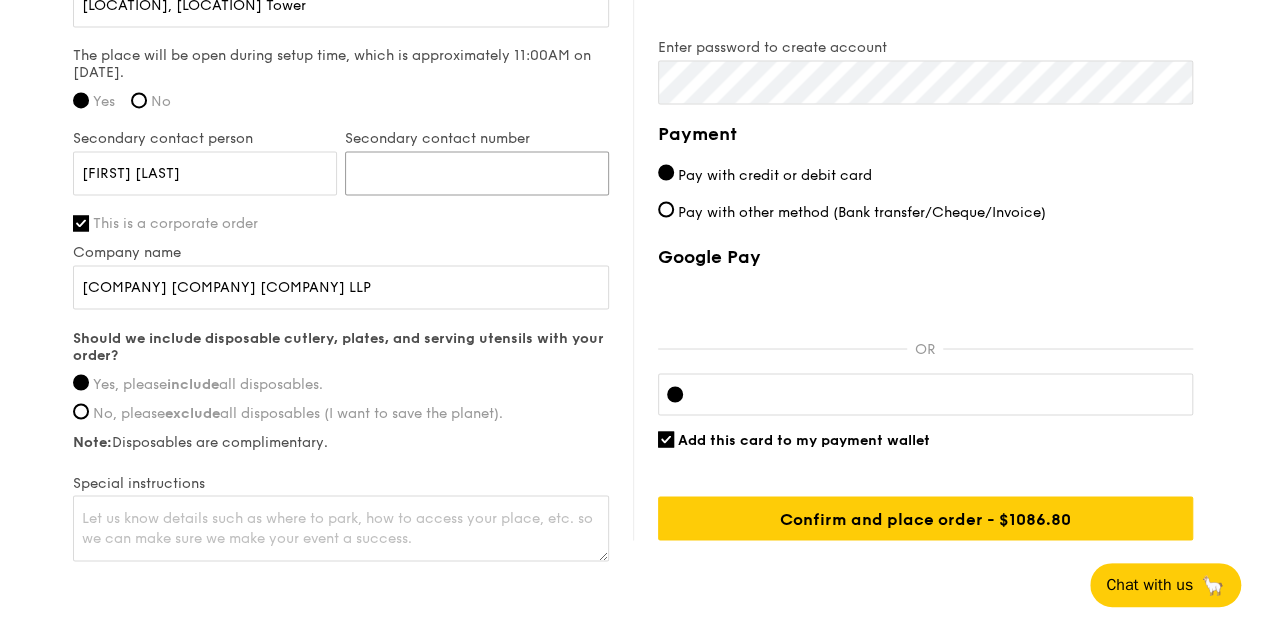 type on "[PHONE]" 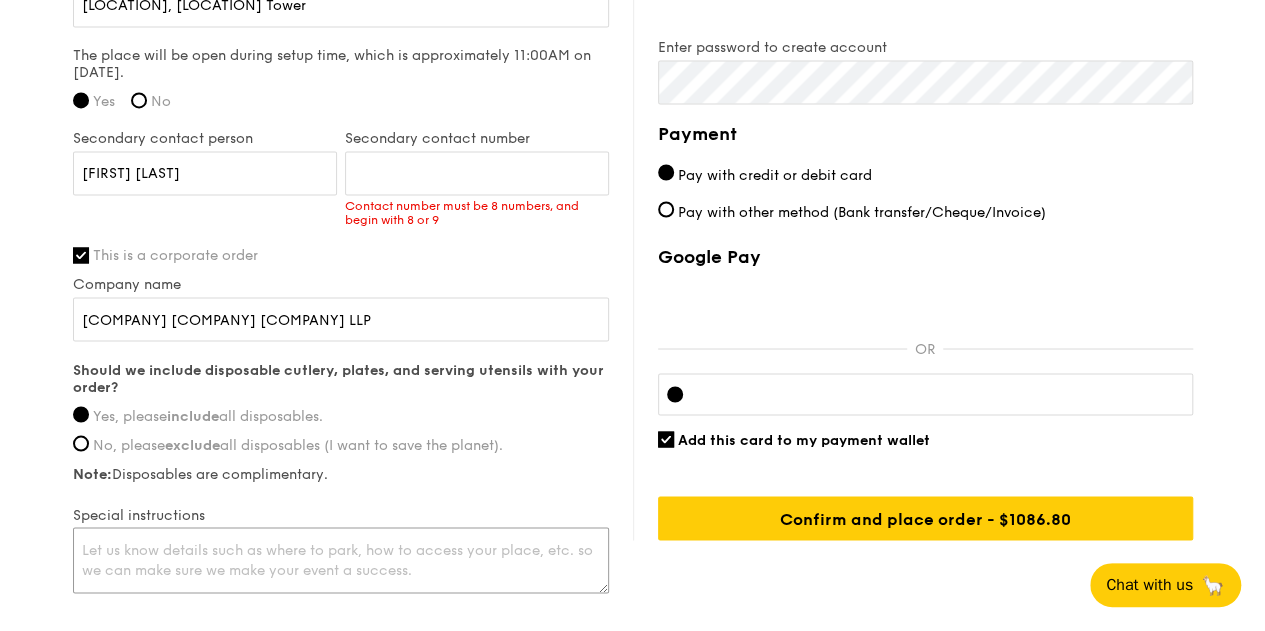 click on "Special instructions" at bounding box center (341, 551) 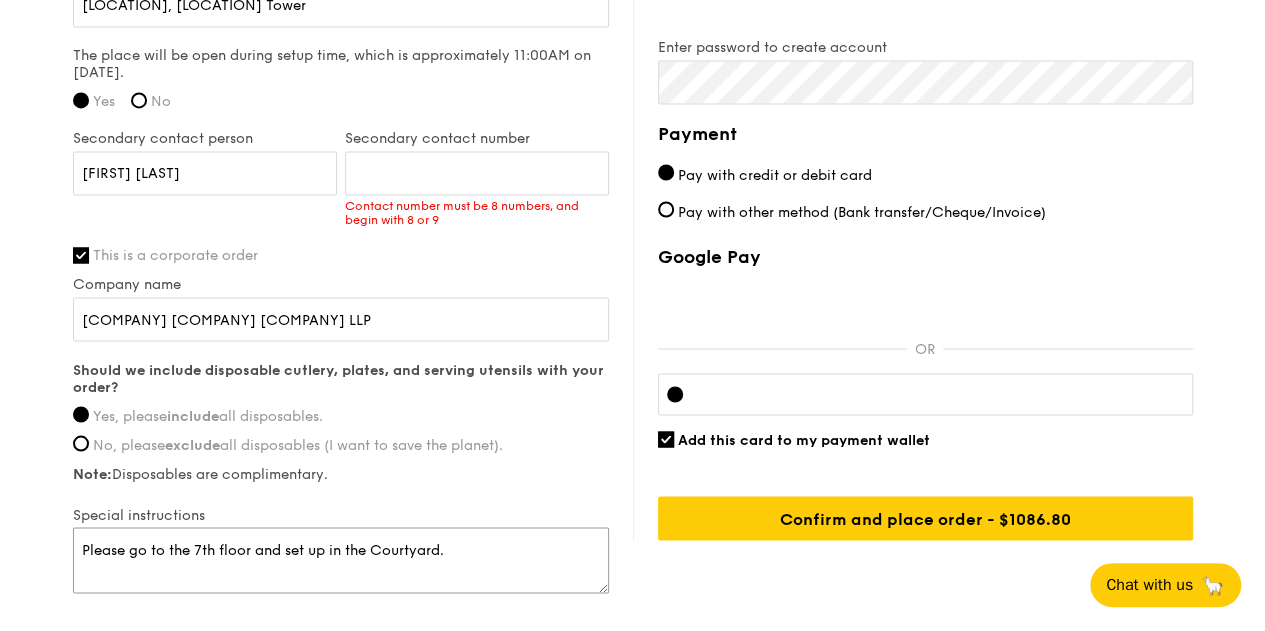 type on "Please go to the 7th floor and set up in the Courtyard." 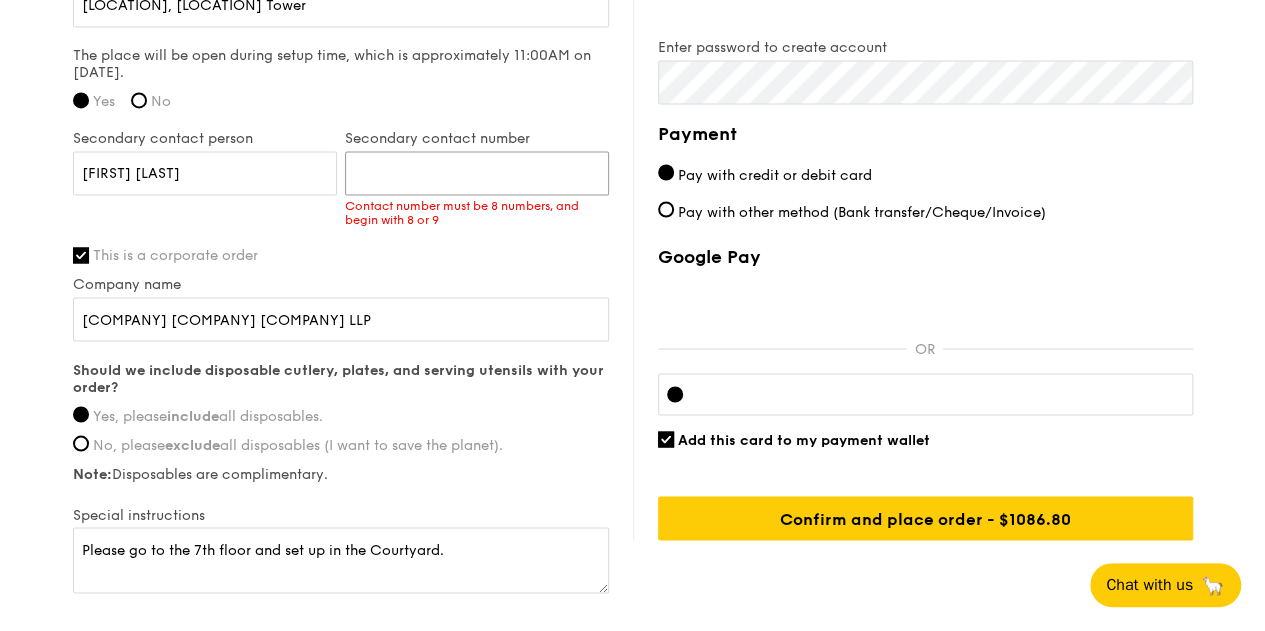 click on "[PHONE]" at bounding box center [477, 173] 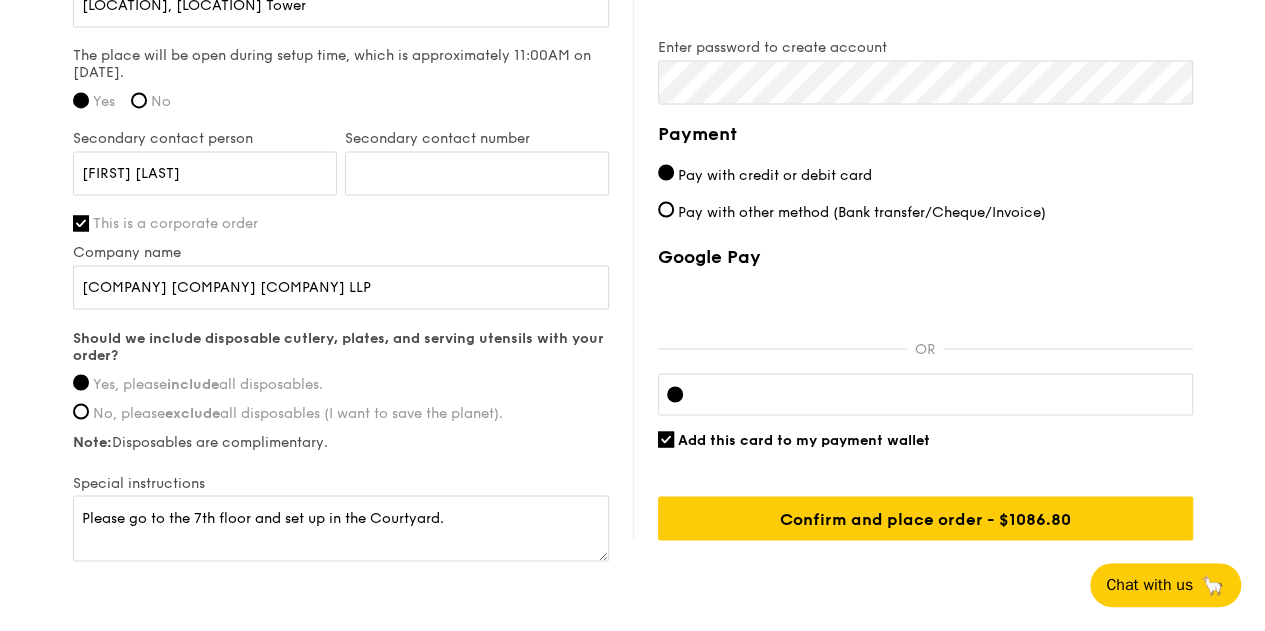 click on "Company name
[COMPANY] [COMPANY] [COMPANY] LLP" at bounding box center [341, 286] 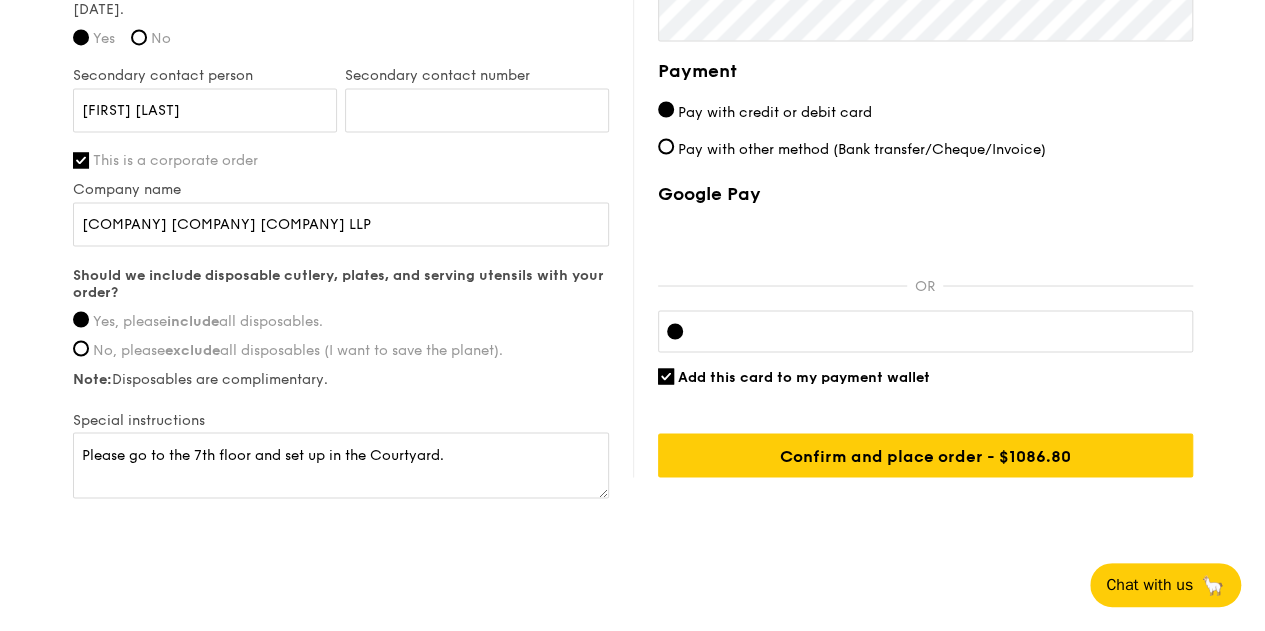 scroll, scrollTop: 1688, scrollLeft: 0, axis: vertical 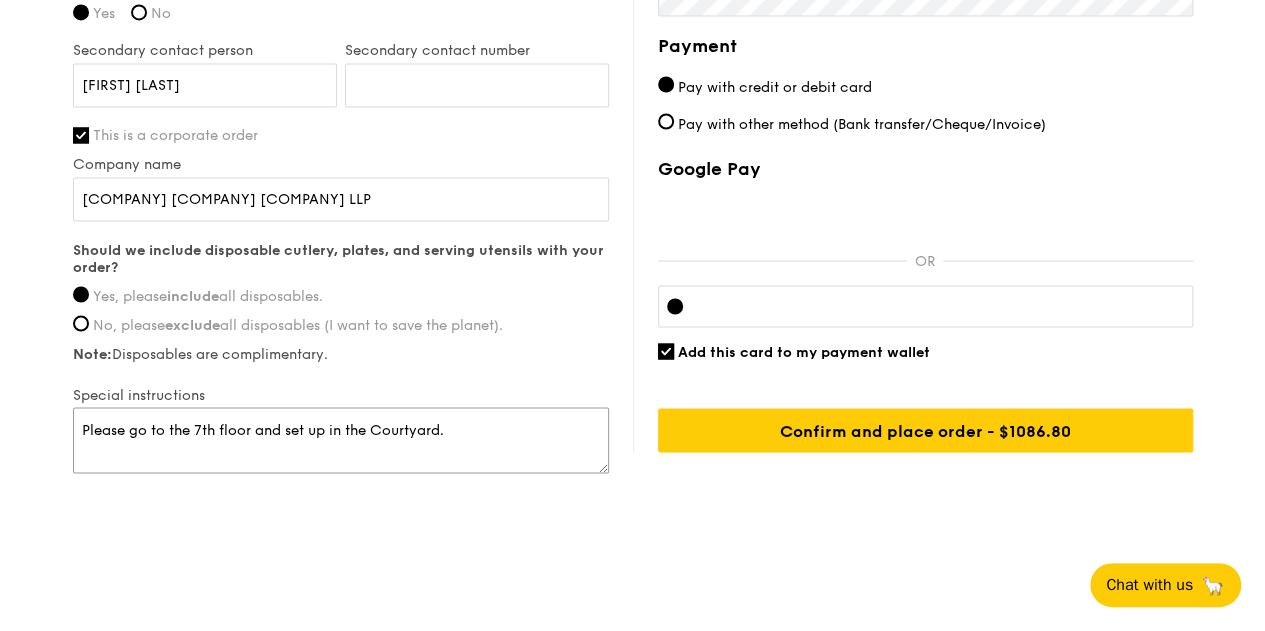click on "Please go to the 7th floor and set up in the Courtyard." at bounding box center [341, 440] 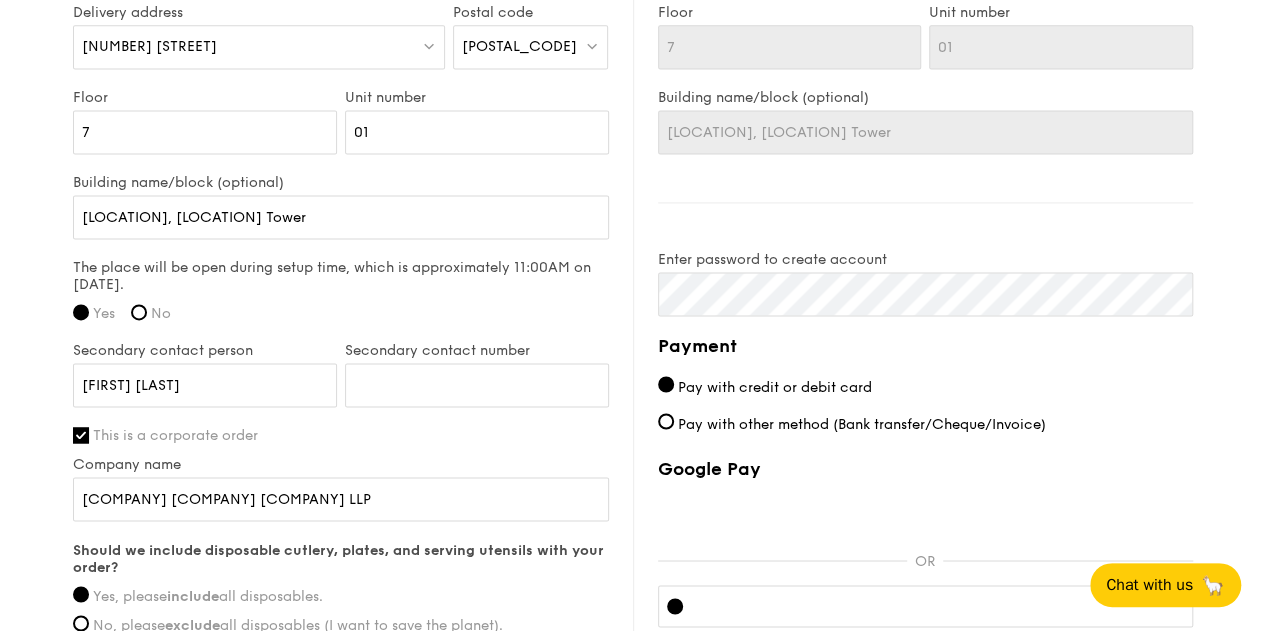 scroll, scrollTop: 1188, scrollLeft: 0, axis: vertical 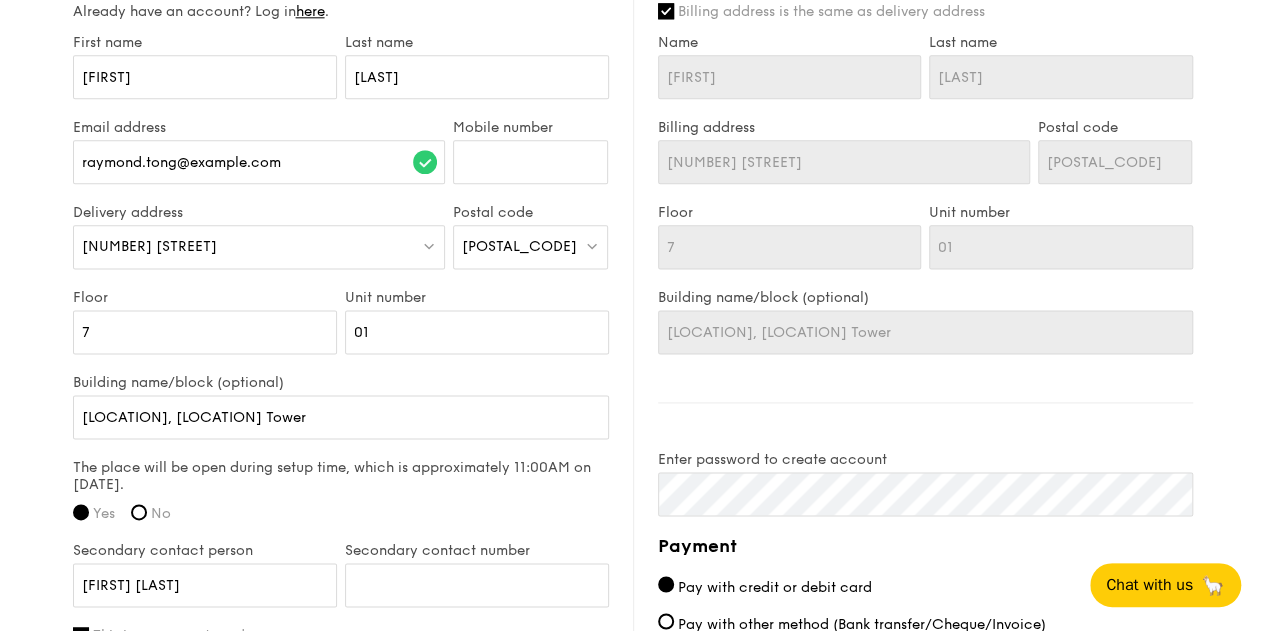 type on "Please go to the 7th floor and set up in the Courtyard." 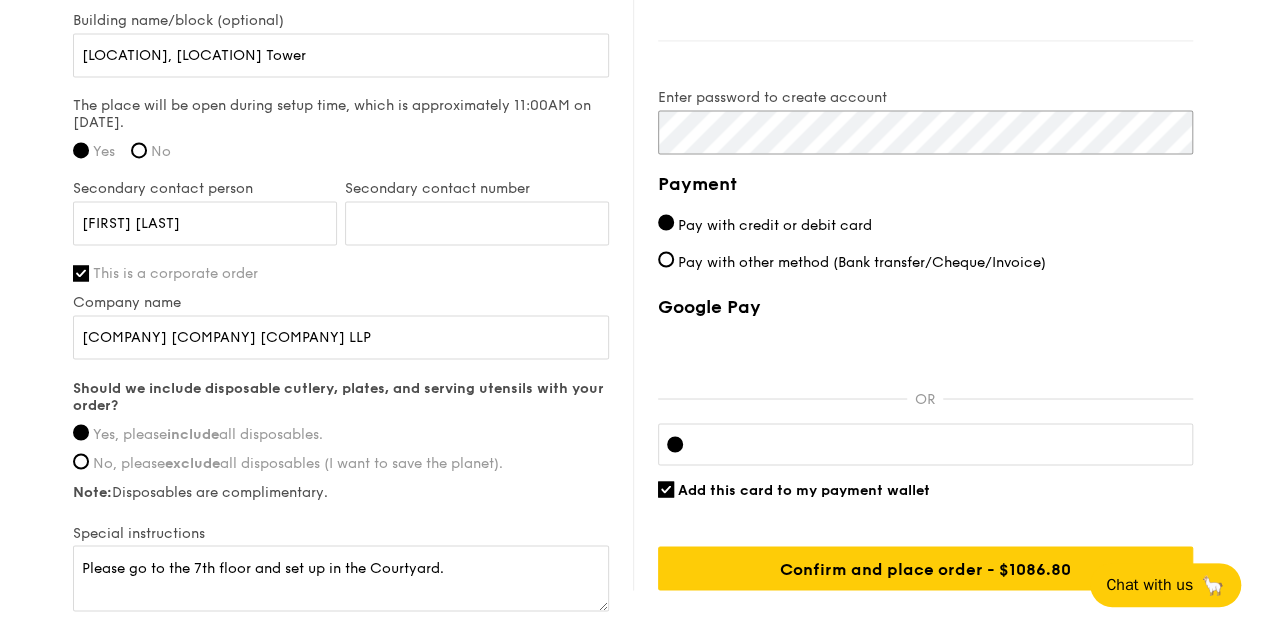 scroll, scrollTop: 1588, scrollLeft: 0, axis: vertical 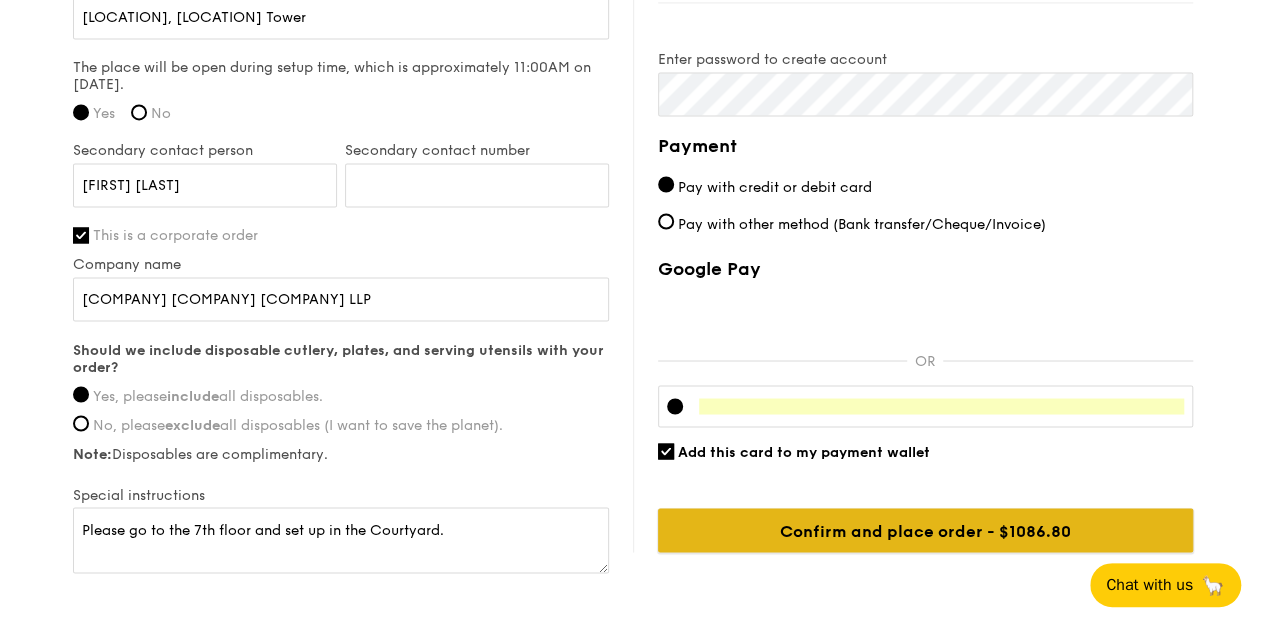 click on "Confirm and place order - $1111.80" at bounding box center [925, 530] 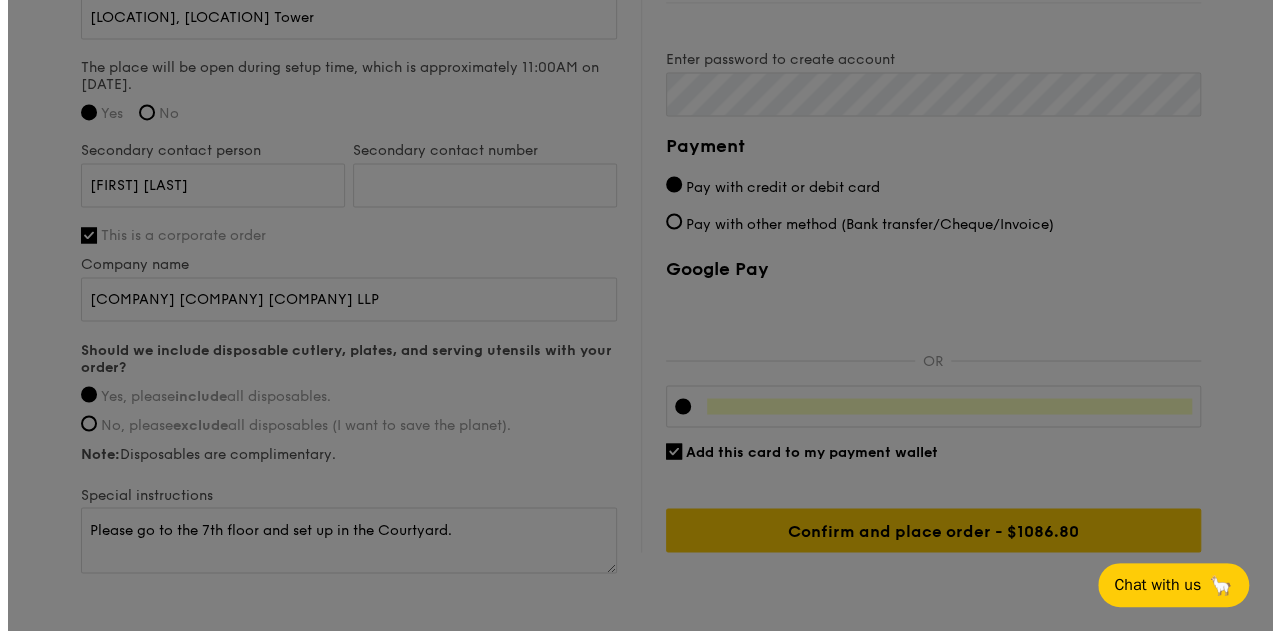 scroll, scrollTop: 0, scrollLeft: 0, axis: both 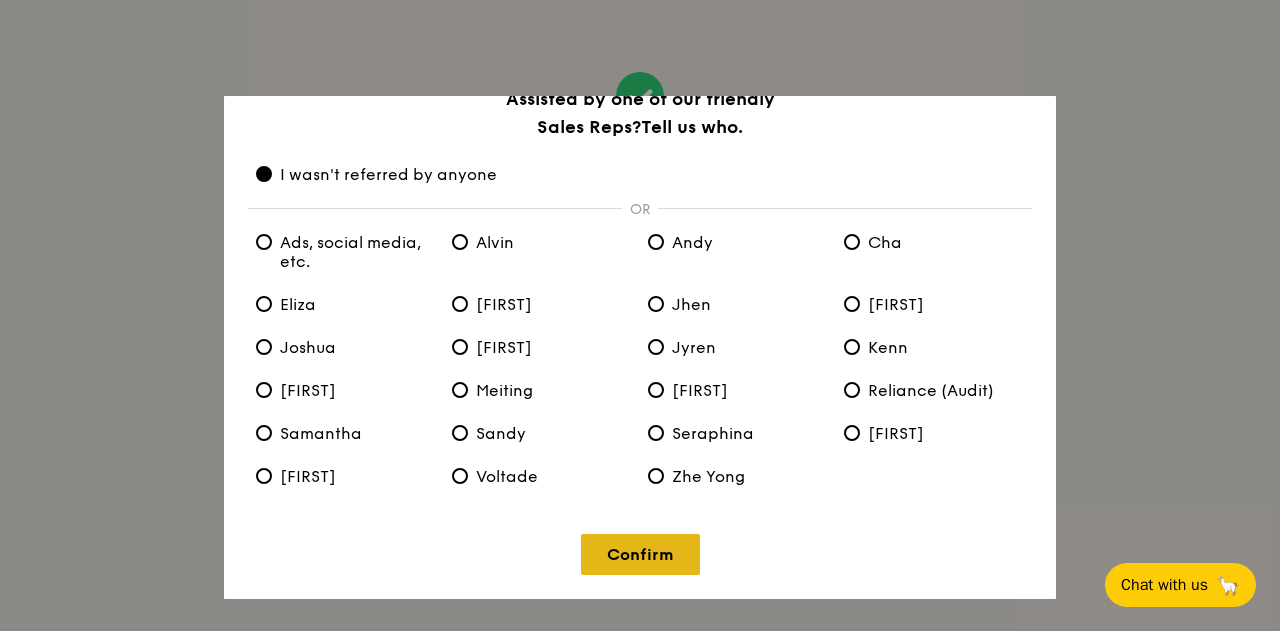 click on "Confirm" at bounding box center [640, 554] 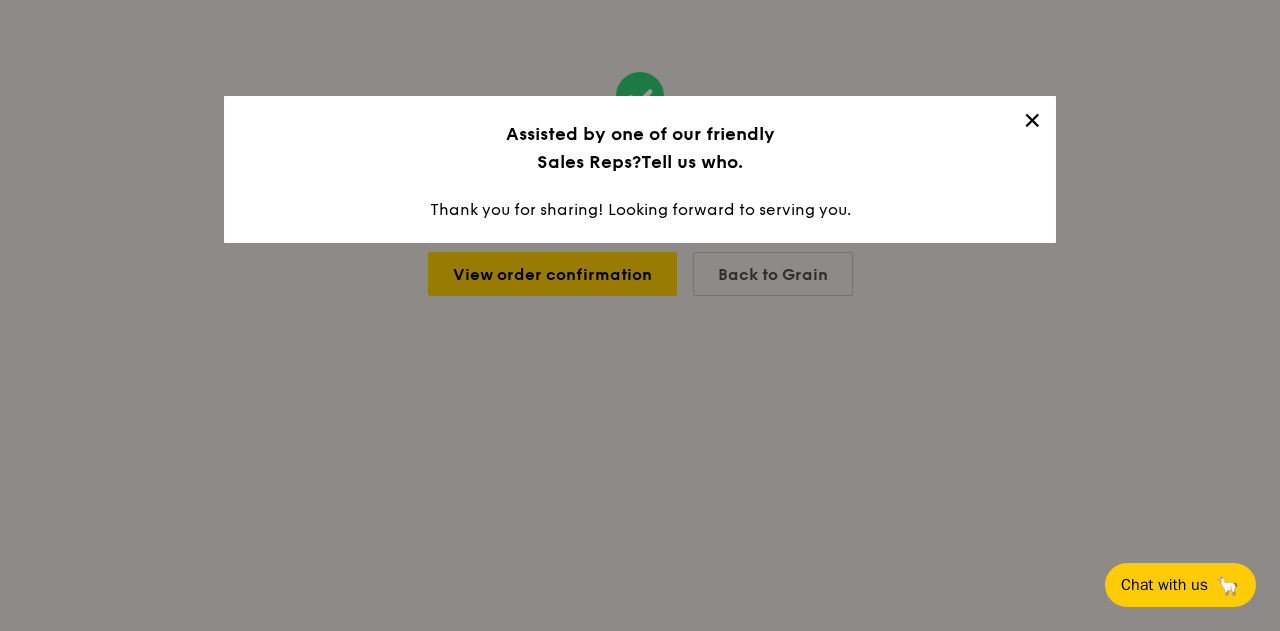click on "✕" at bounding box center [1032, 124] 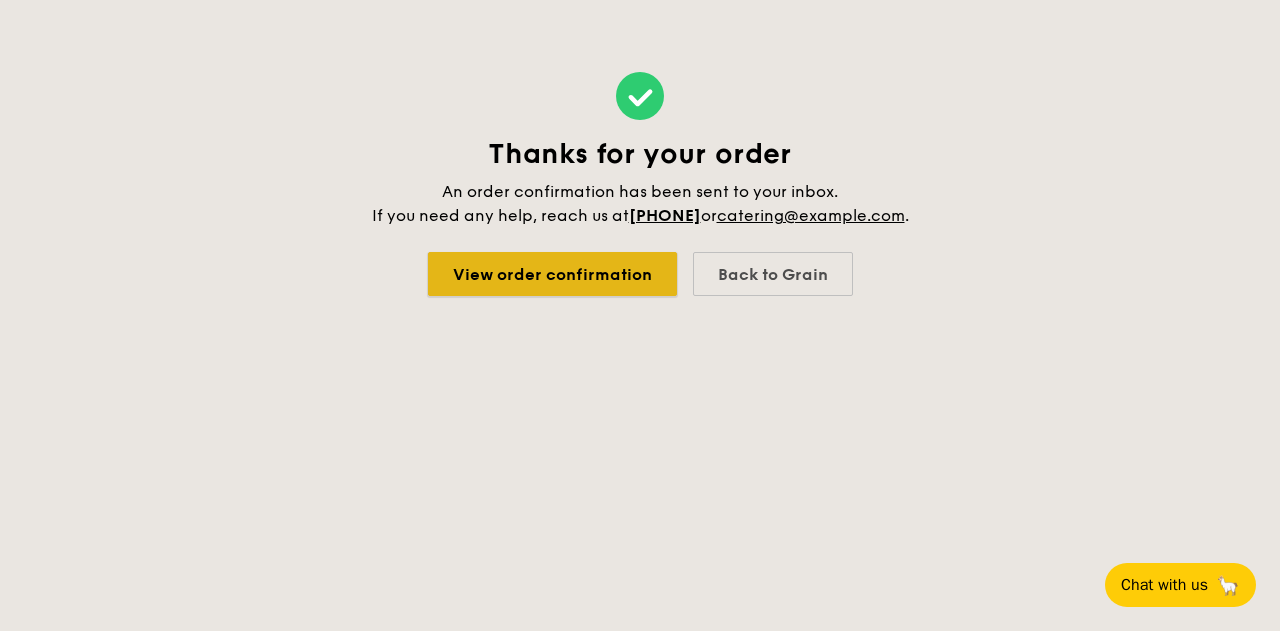 click on "View order confirmation" at bounding box center [552, 274] 